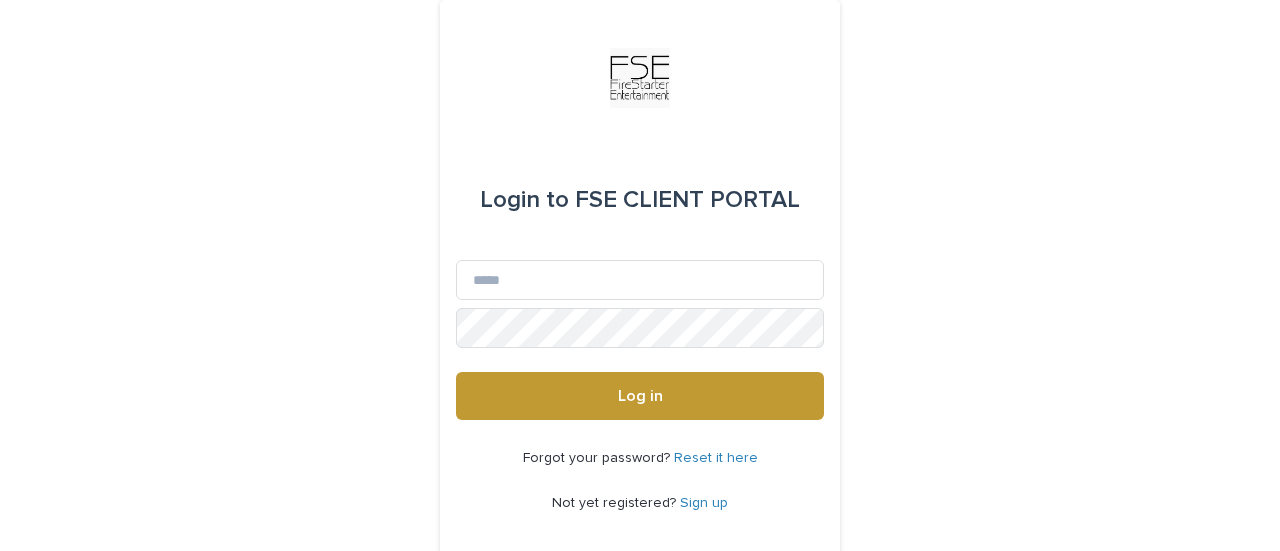 scroll, scrollTop: 0, scrollLeft: 0, axis: both 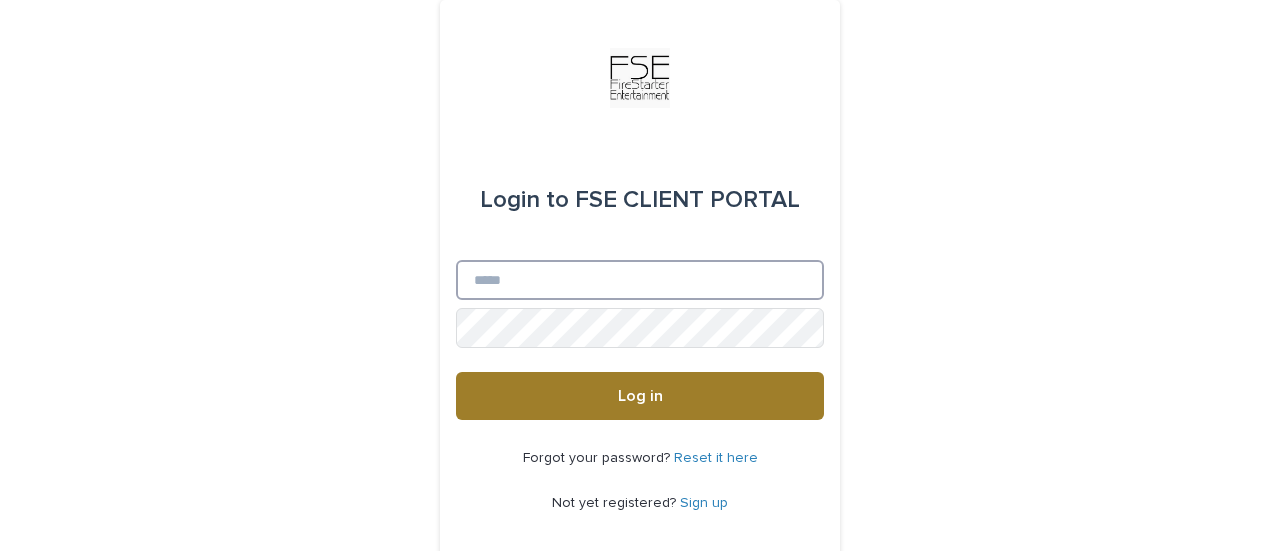 type on "**********" 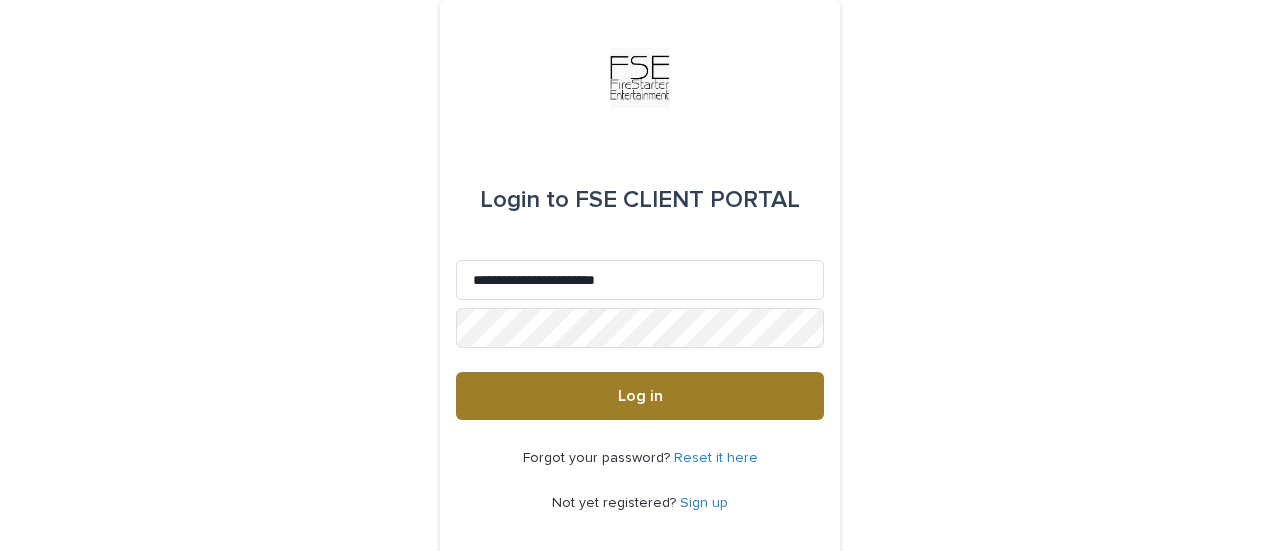 click on "Log in" at bounding box center [640, 396] 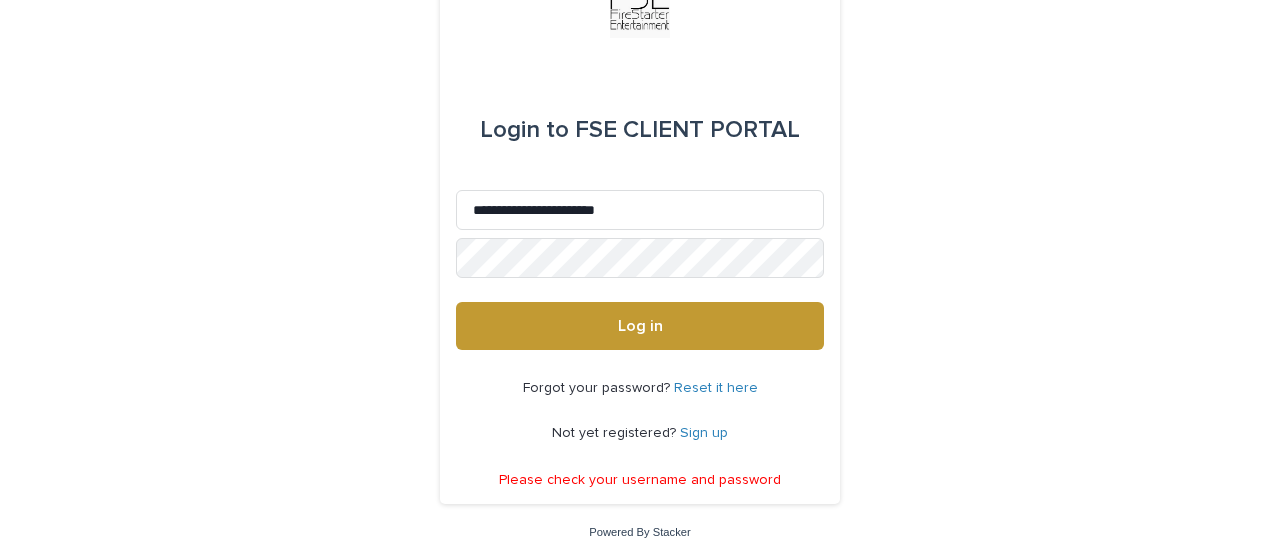 scroll, scrollTop: 80, scrollLeft: 0, axis: vertical 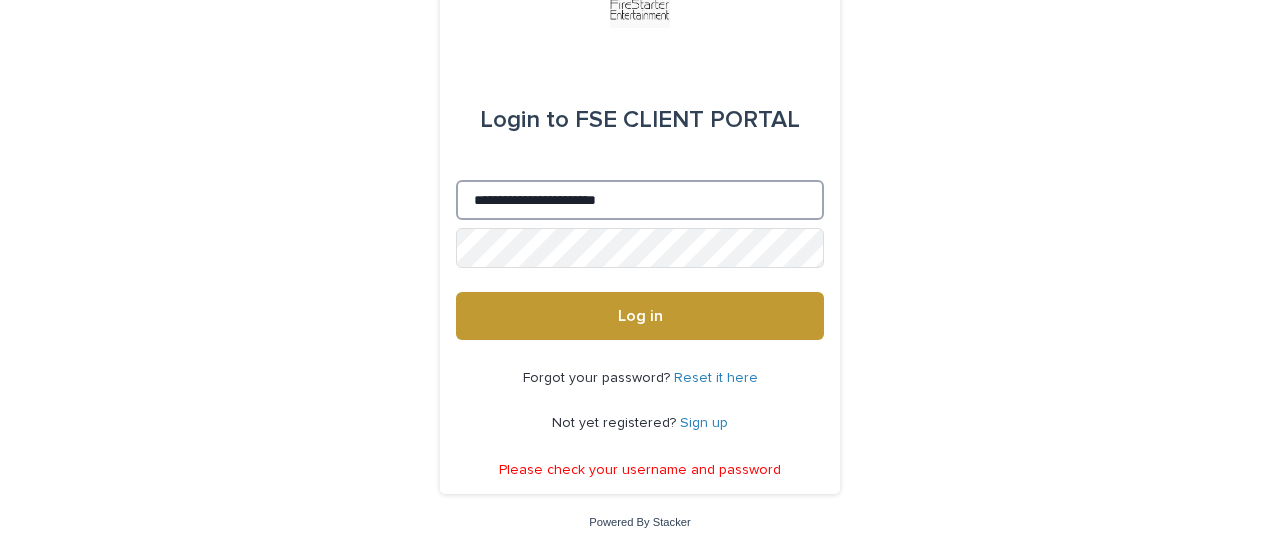 click on "**********" at bounding box center [640, 200] 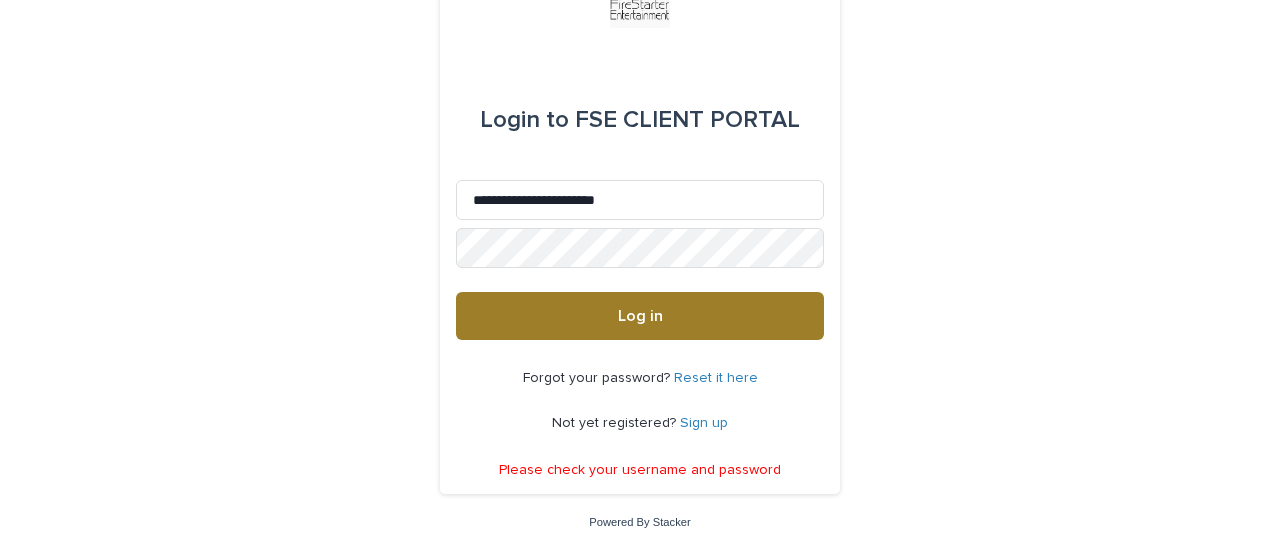 click on "Log in" at bounding box center (640, 316) 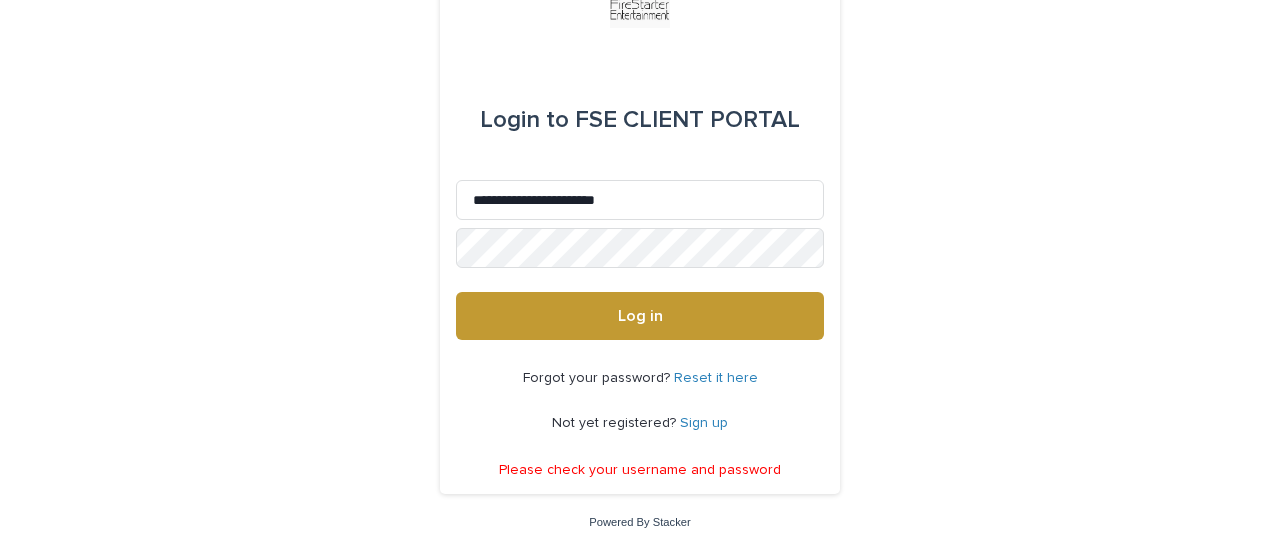 click on "Reset it here" at bounding box center [716, 378] 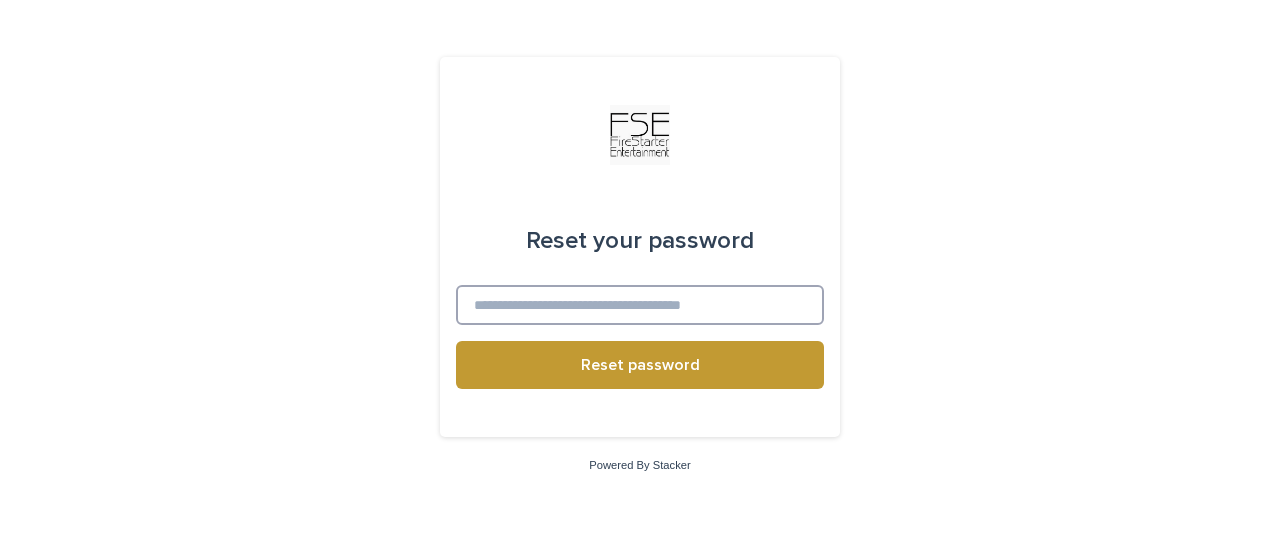 click at bounding box center (640, 305) 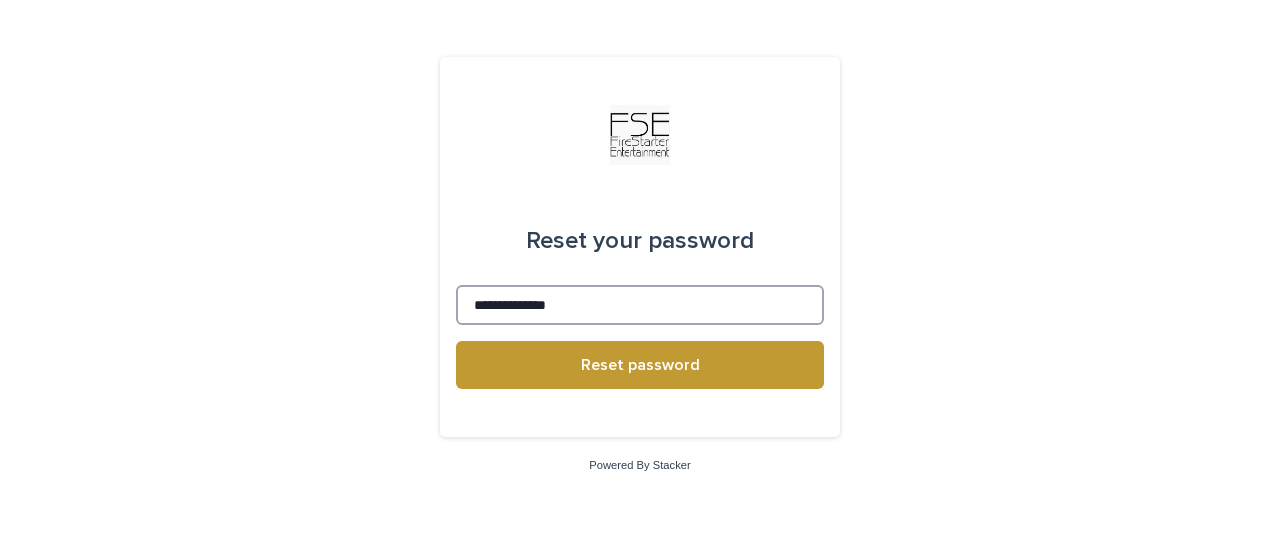 click on "**********" at bounding box center [640, 305] 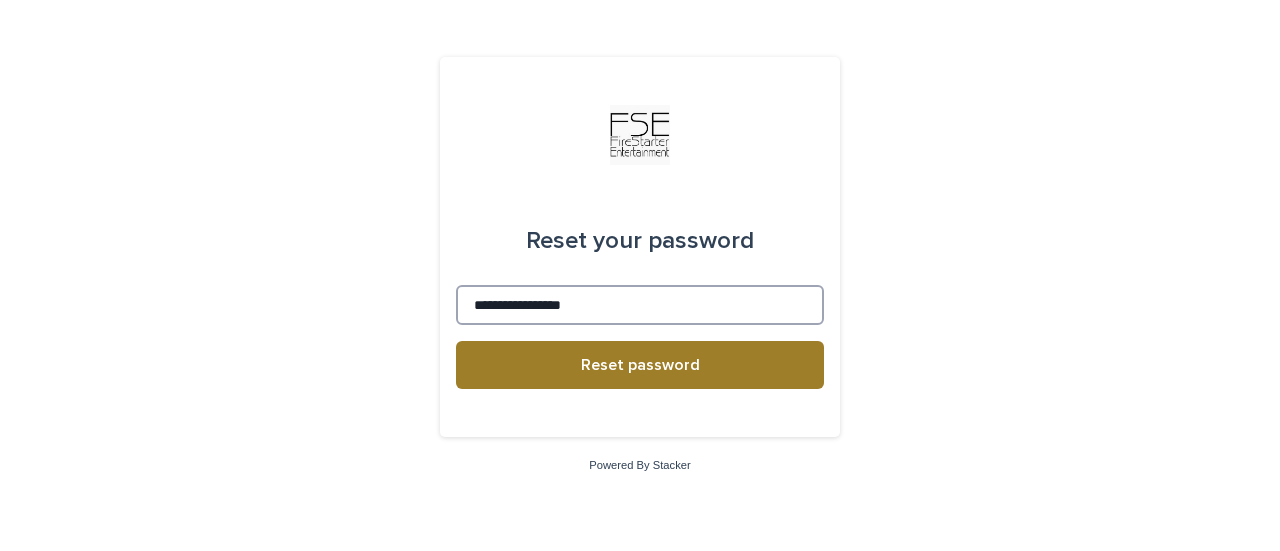 type on "**********" 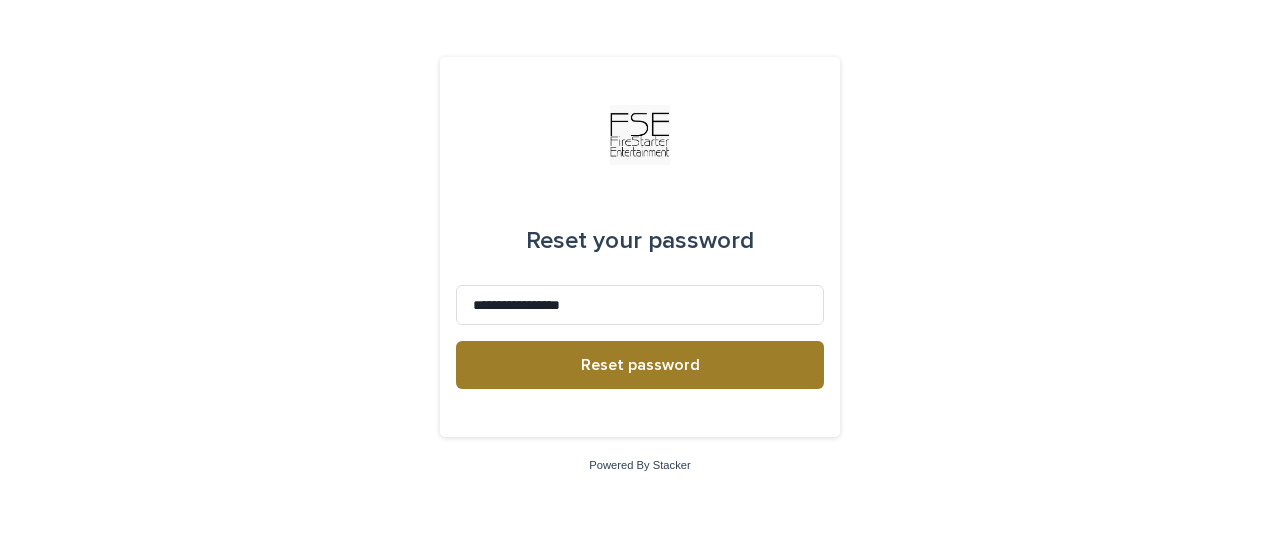click on "Reset password" at bounding box center [640, 365] 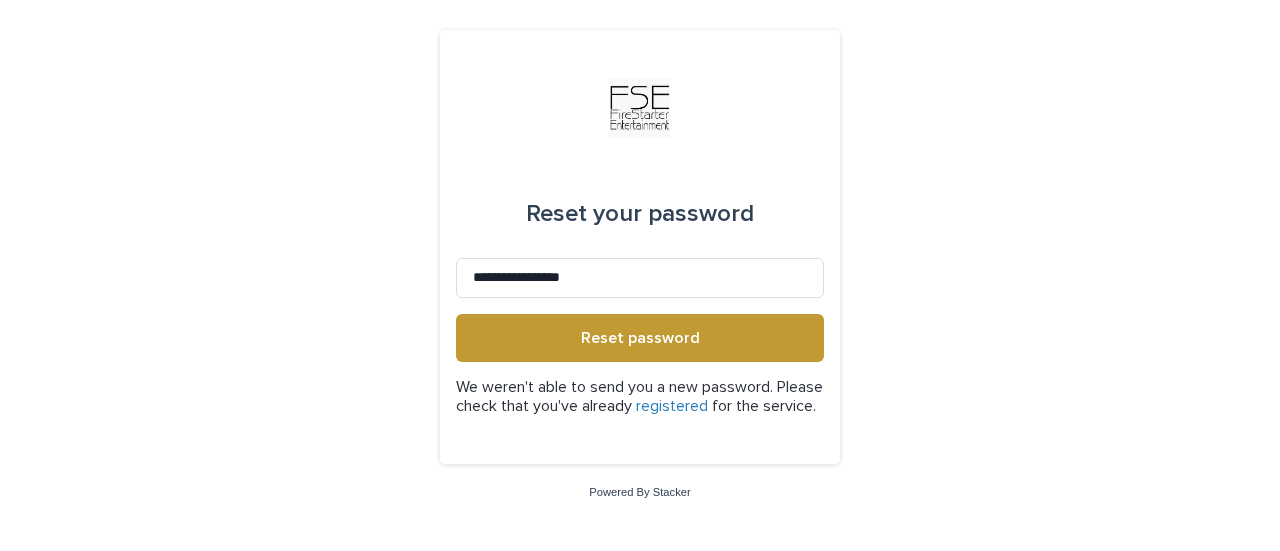 click on "registered" at bounding box center (672, 406) 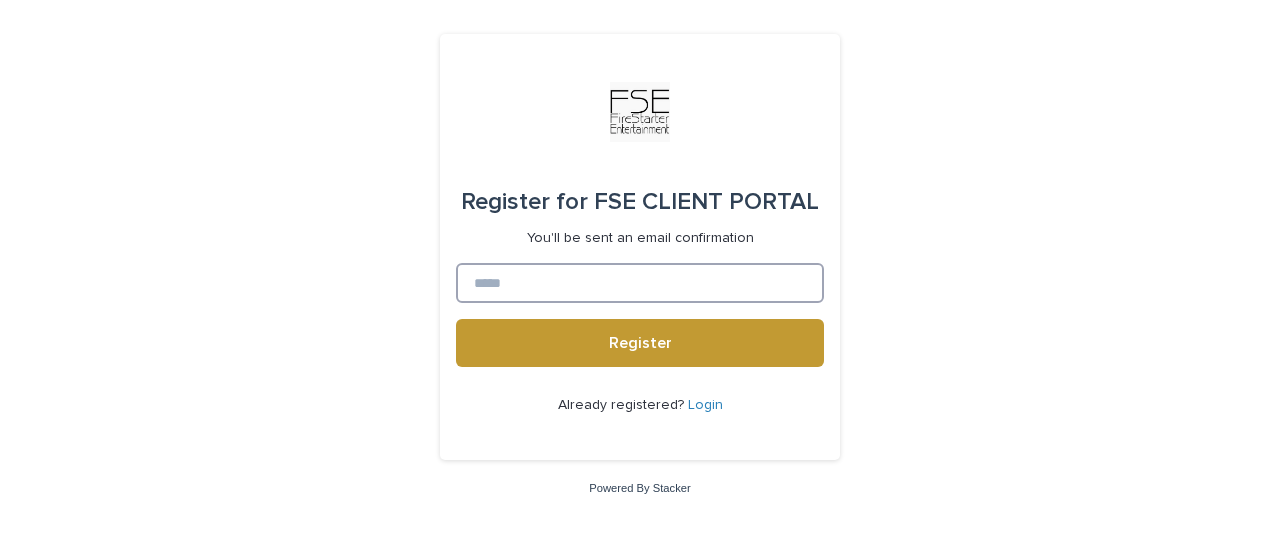 click at bounding box center (640, 283) 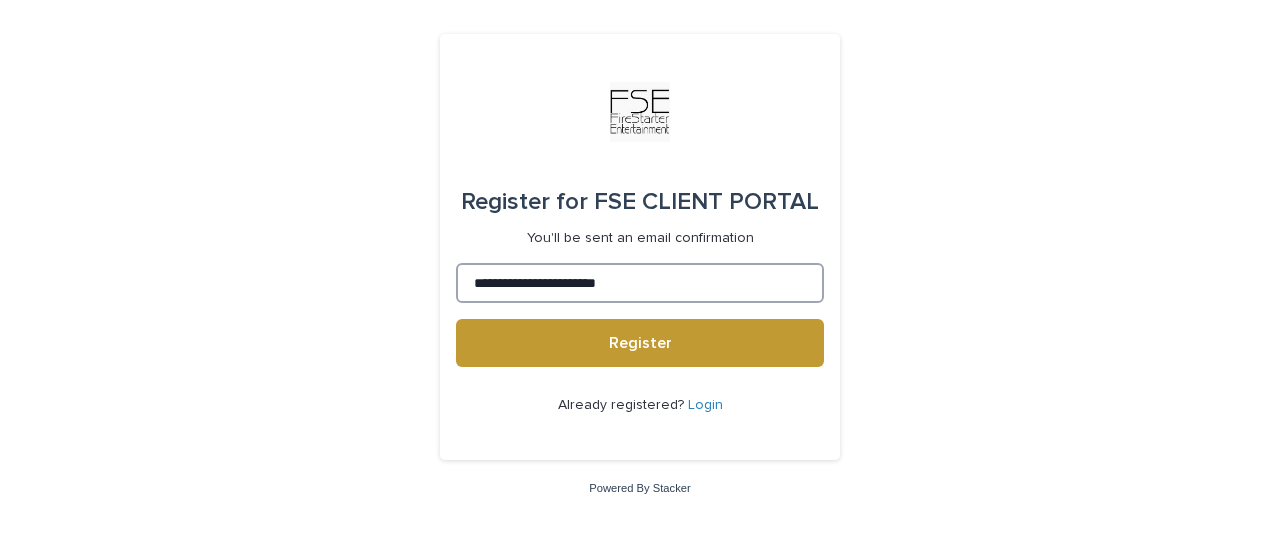 type on "**********" 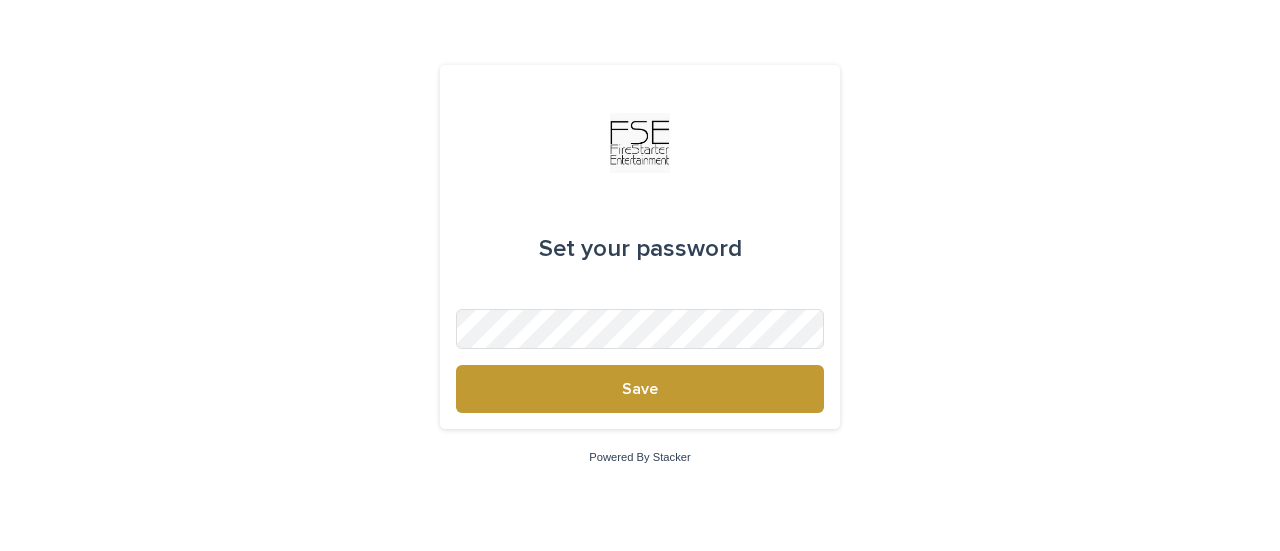 scroll, scrollTop: 0, scrollLeft: 0, axis: both 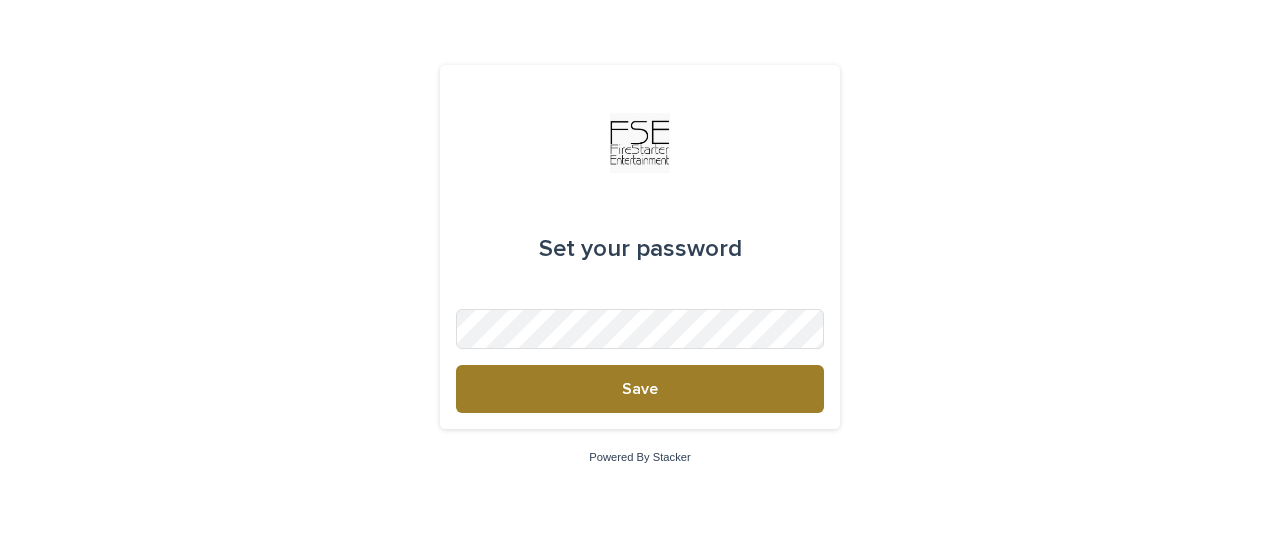 click on "Save" at bounding box center (640, 389) 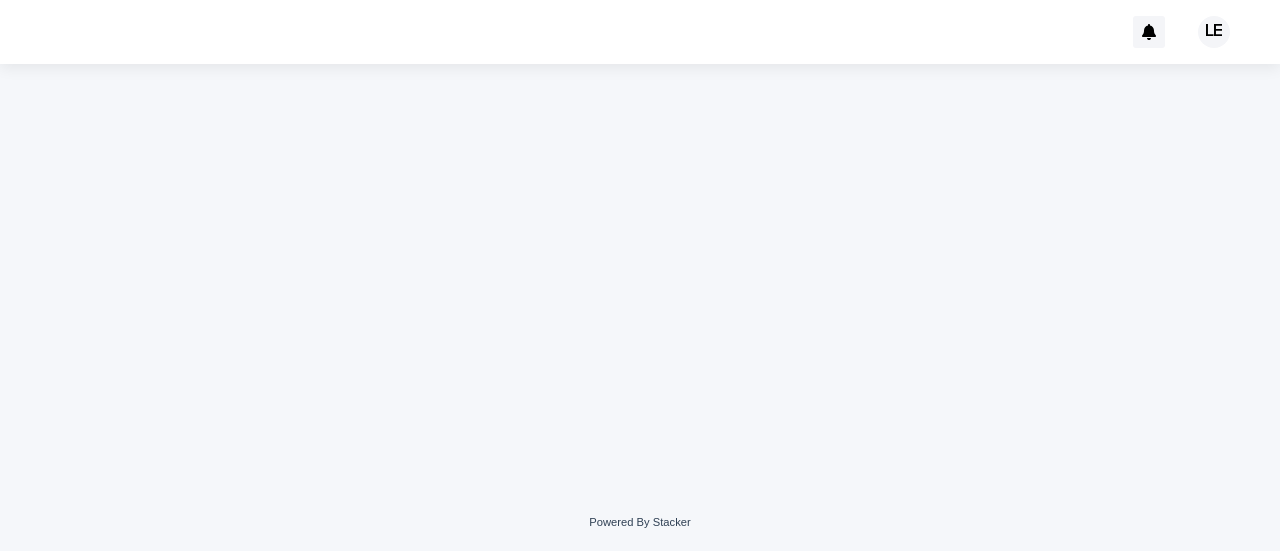 scroll, scrollTop: 0, scrollLeft: 0, axis: both 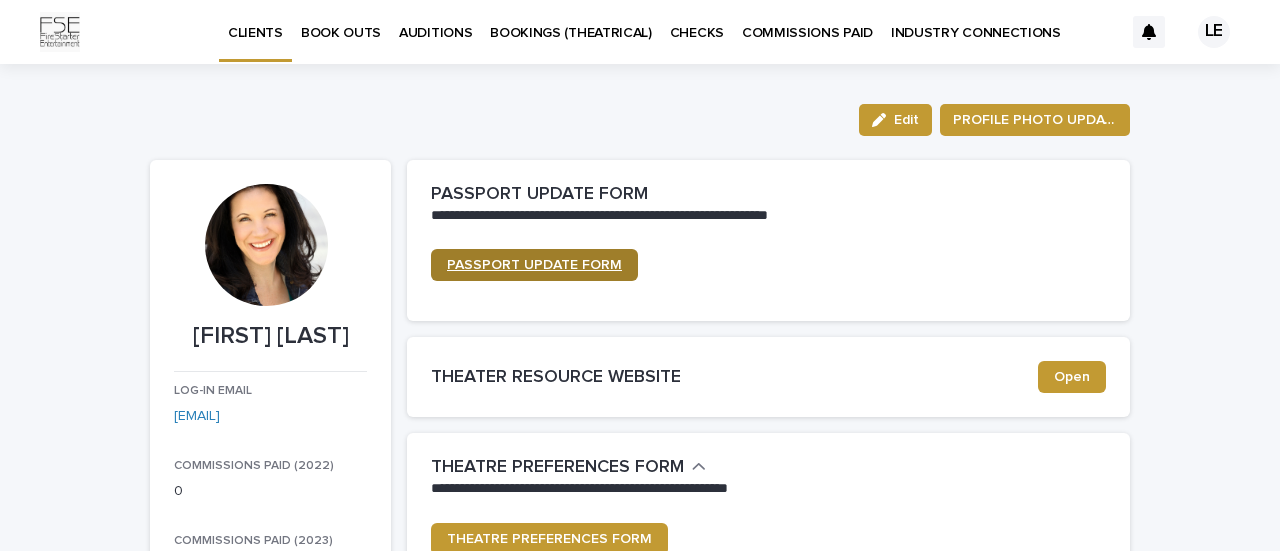 click on "PASSPORT UPDATE FORM" at bounding box center [534, 265] 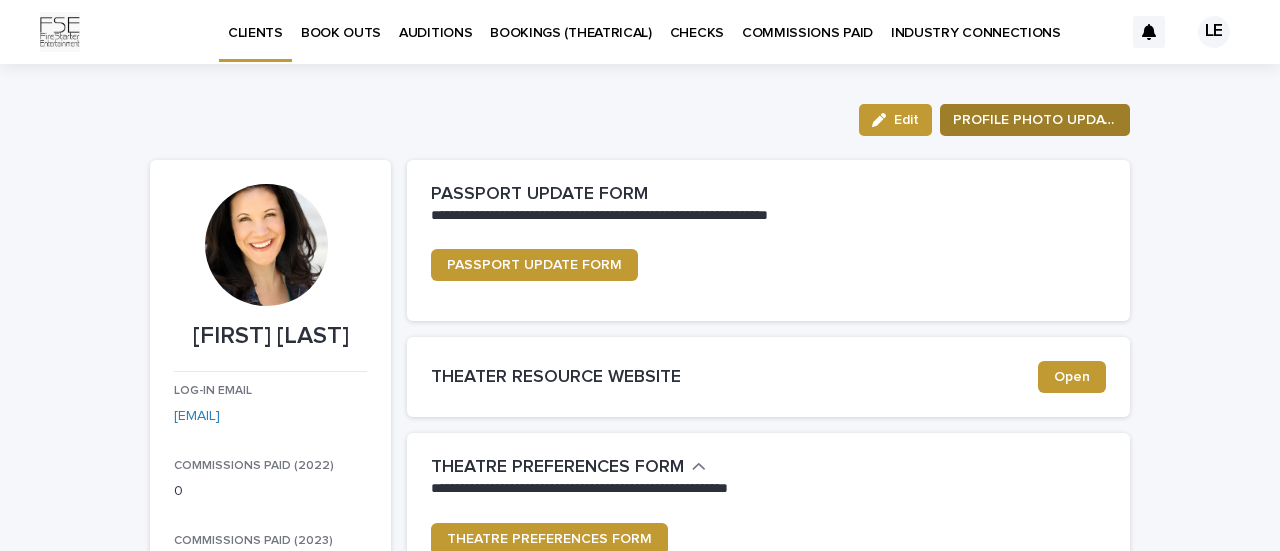click on "PROFILE PHOTO UPDATE" at bounding box center [1035, 120] 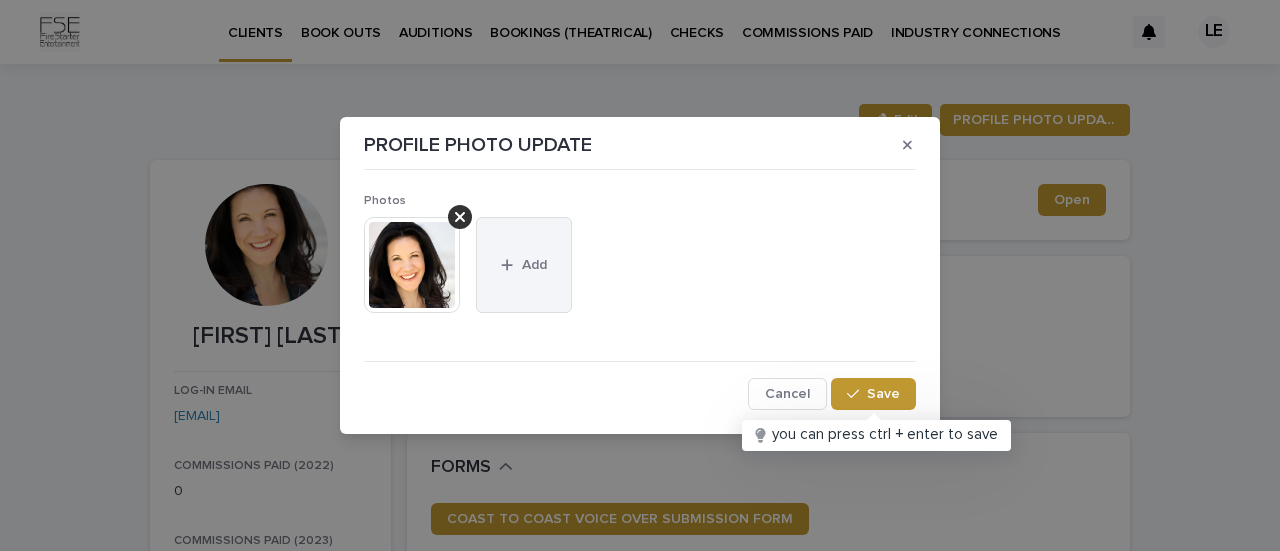 click on "Add" at bounding box center [534, 265] 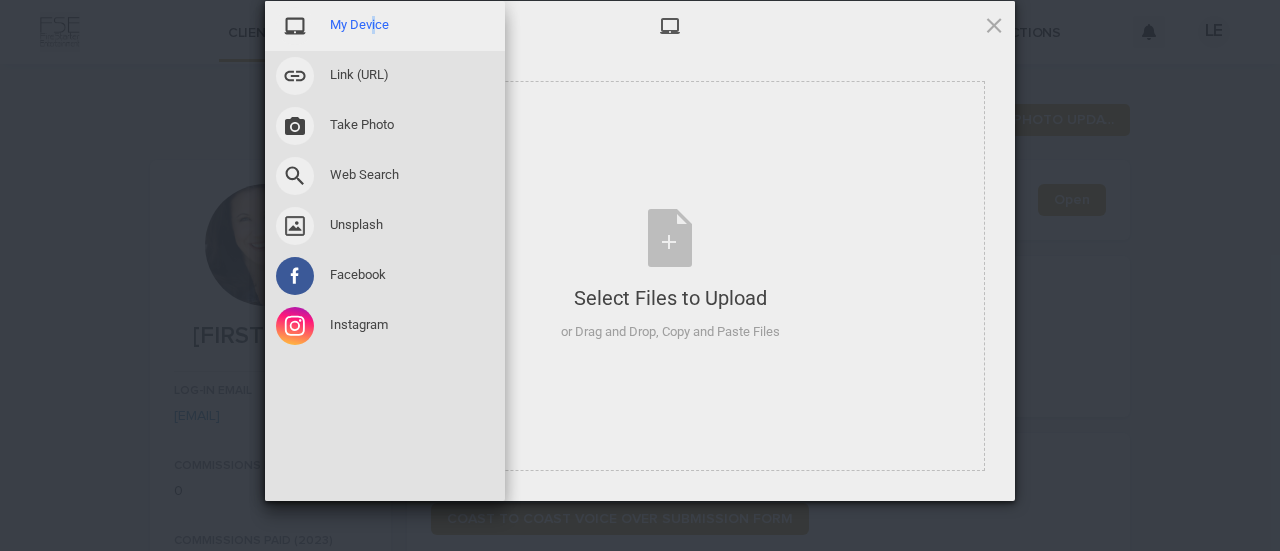 click on "My Device" at bounding box center (385, 26) 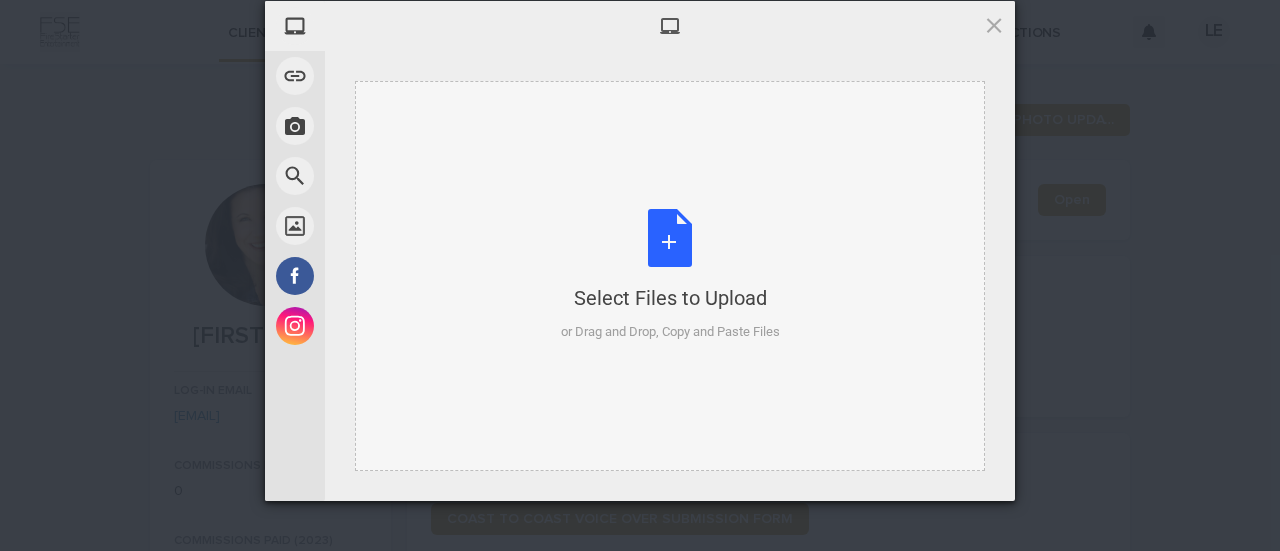 click on "Select Files to Upload
or Drag and Drop, Copy and Paste Files" at bounding box center [670, 275] 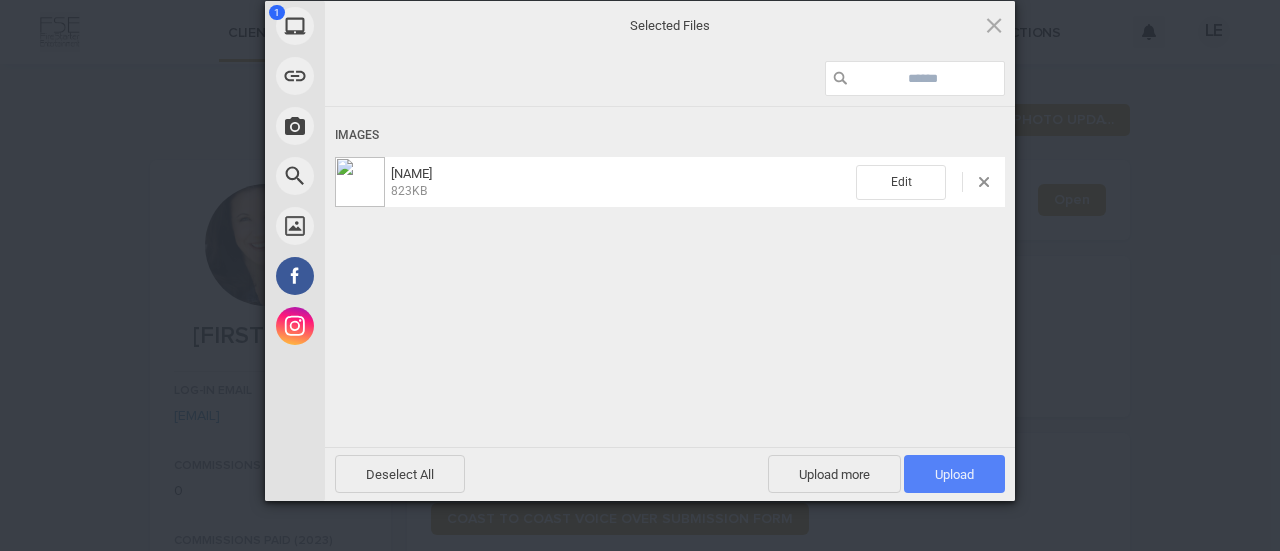 click on "Upload
1" at bounding box center (954, 474) 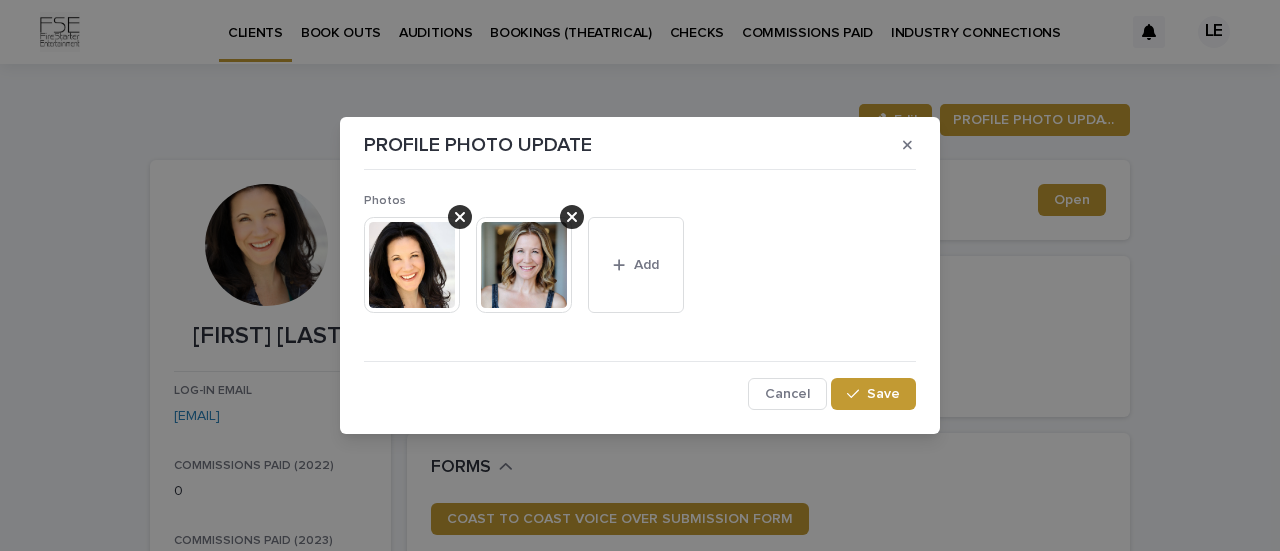 click at bounding box center (524, 265) 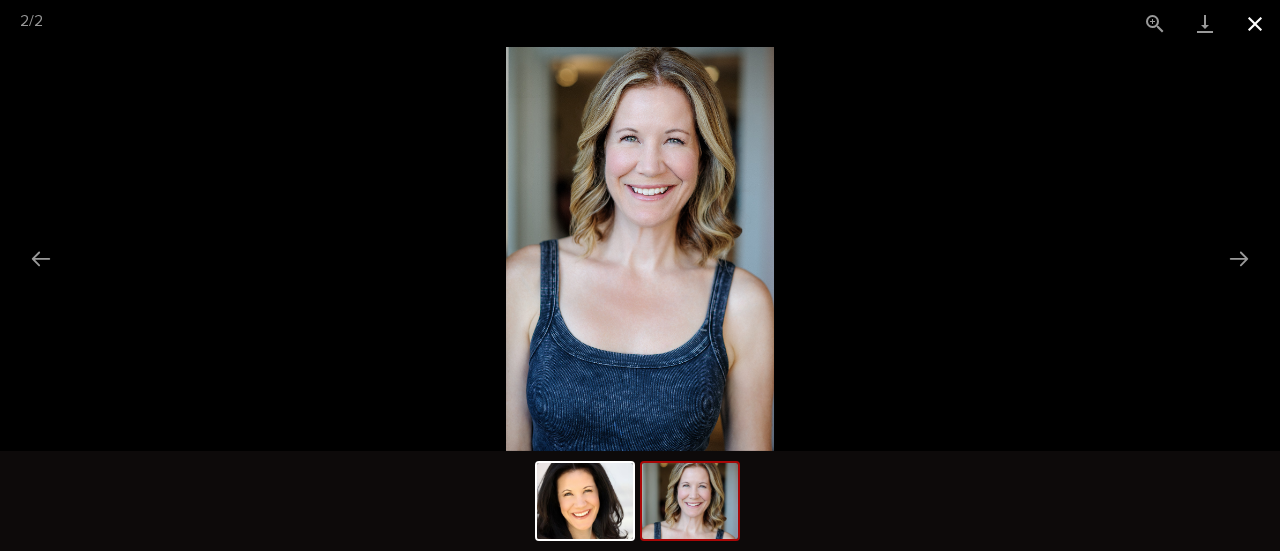 click at bounding box center [1255, 23] 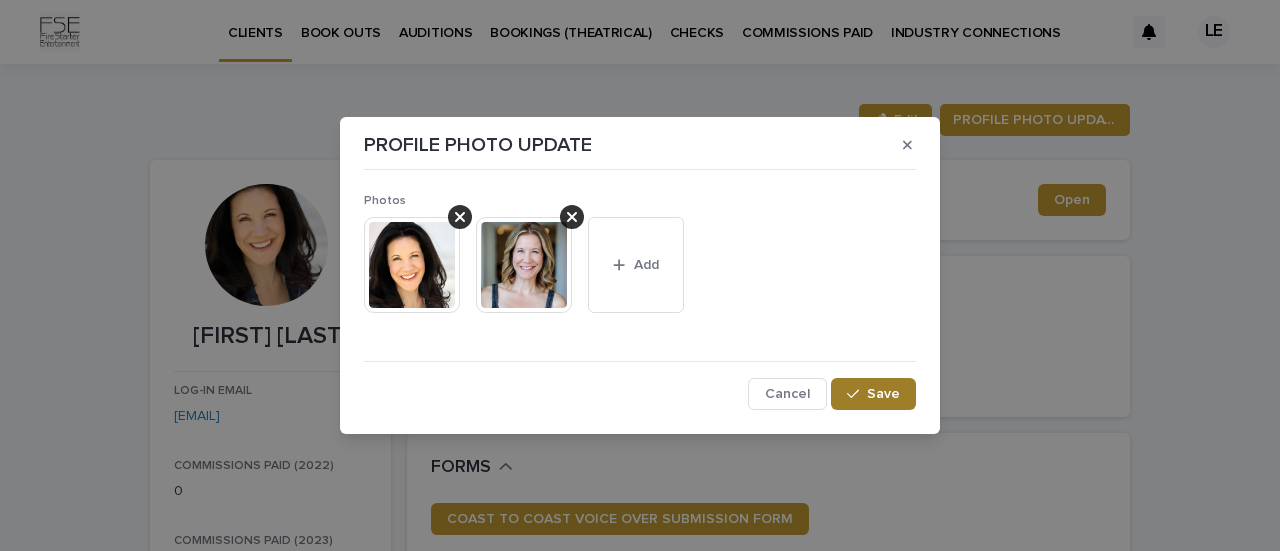 click on "Save" at bounding box center [873, 394] 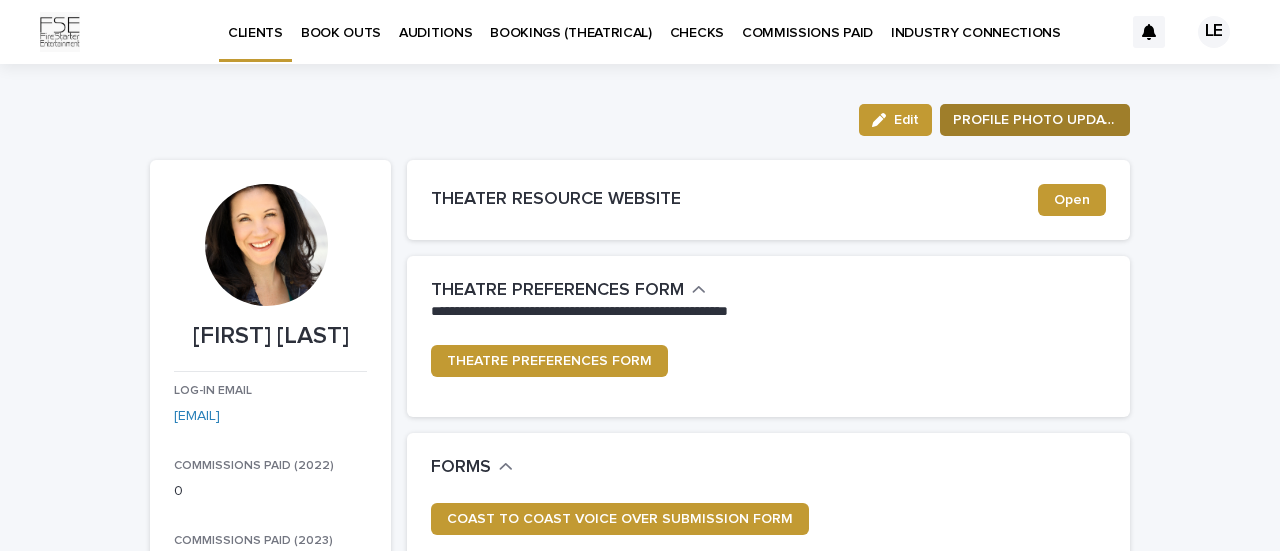 click on "PROFILE PHOTO UPDATE" at bounding box center [1035, 120] 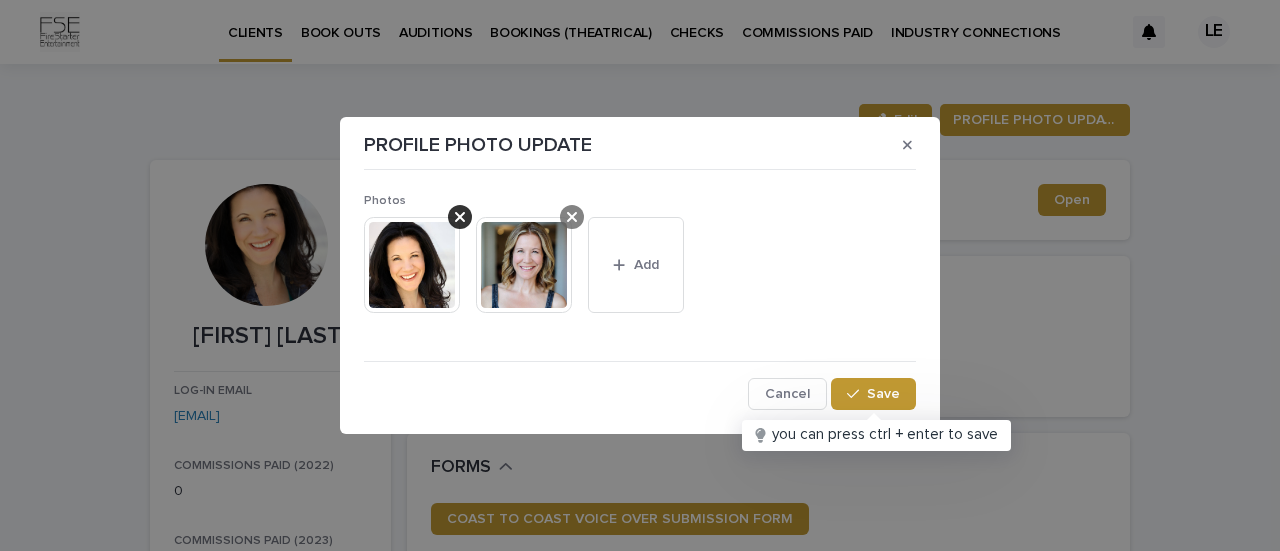 click 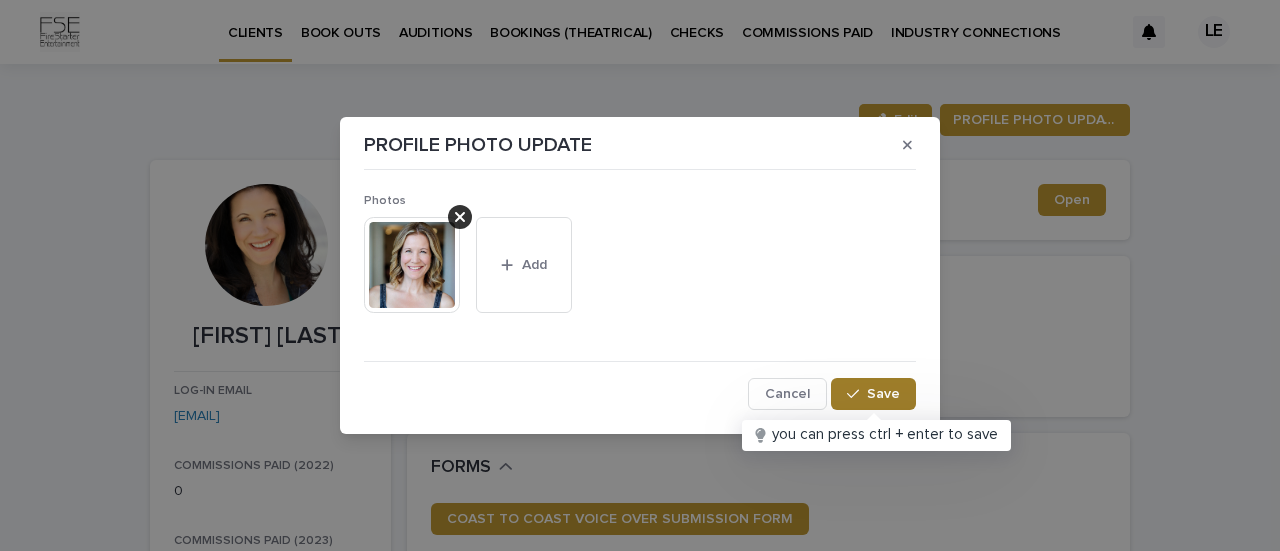 click at bounding box center [857, 394] 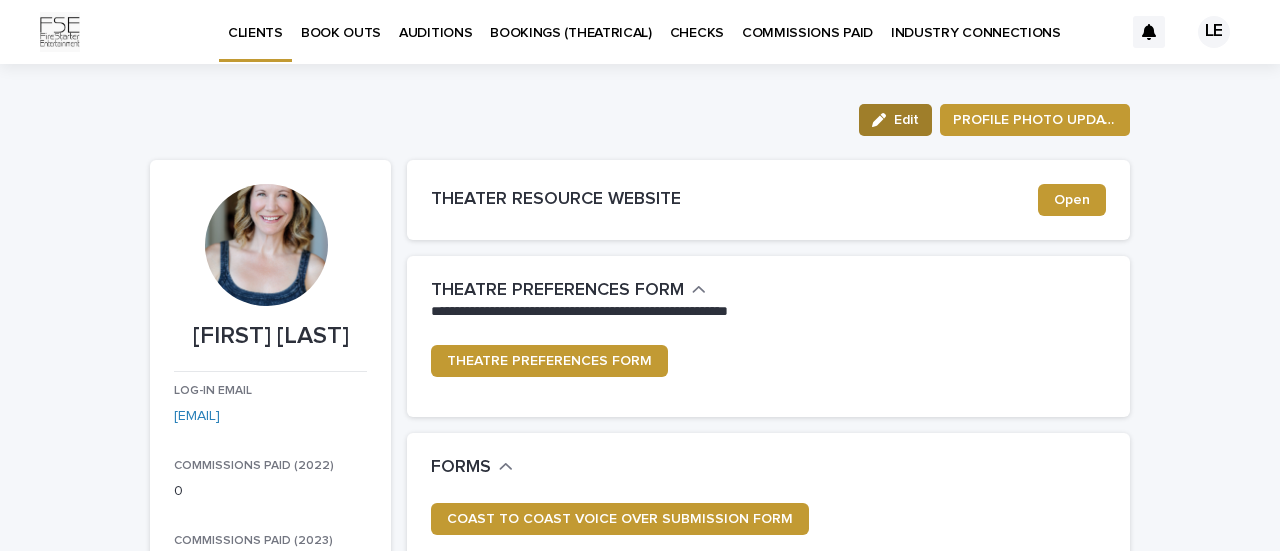 click on "Edit" at bounding box center [895, 120] 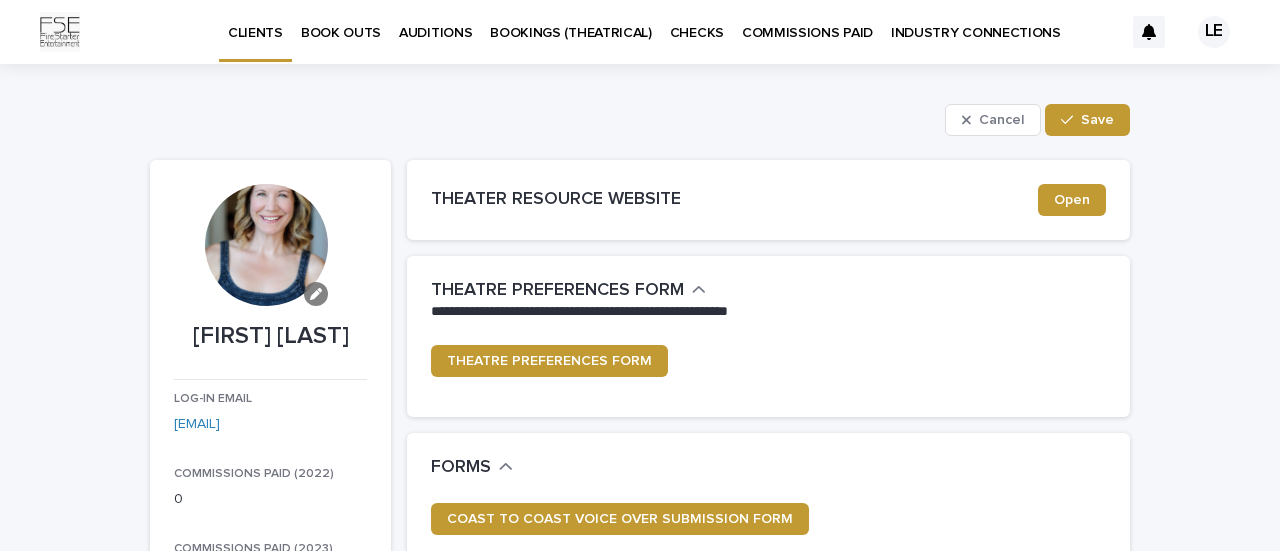 click at bounding box center [316, 294] 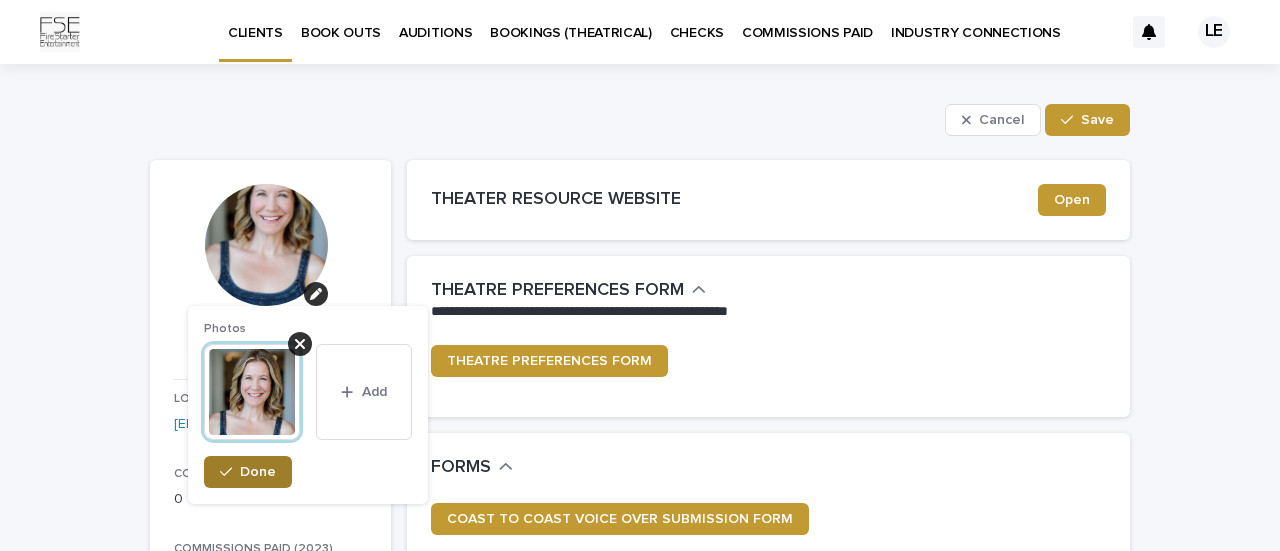 click on "Done" at bounding box center [258, 472] 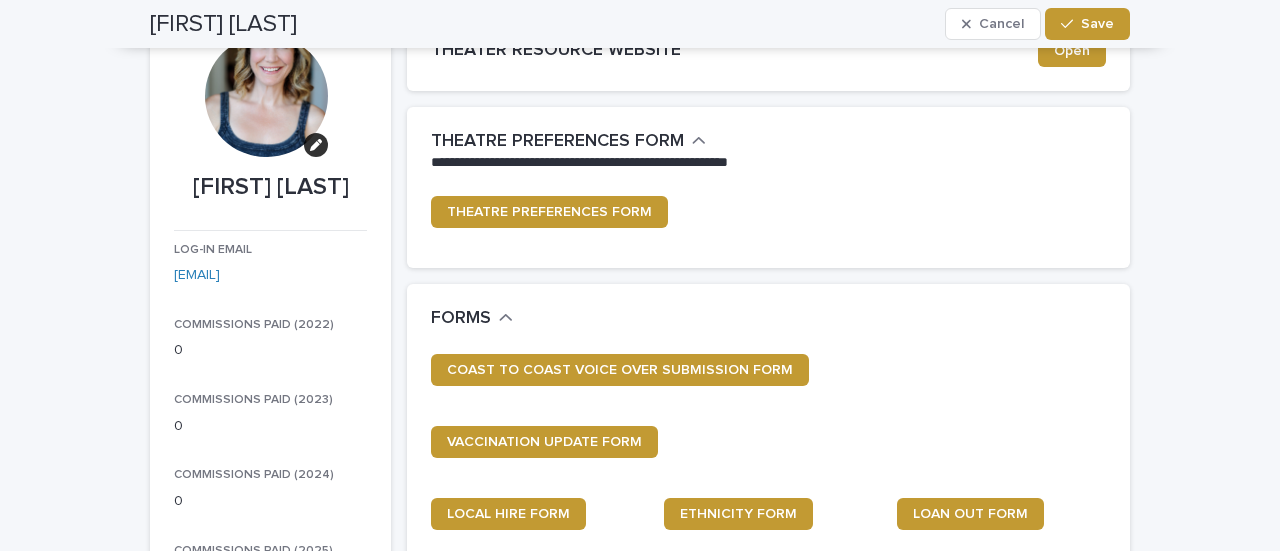 scroll, scrollTop: 0, scrollLeft: 0, axis: both 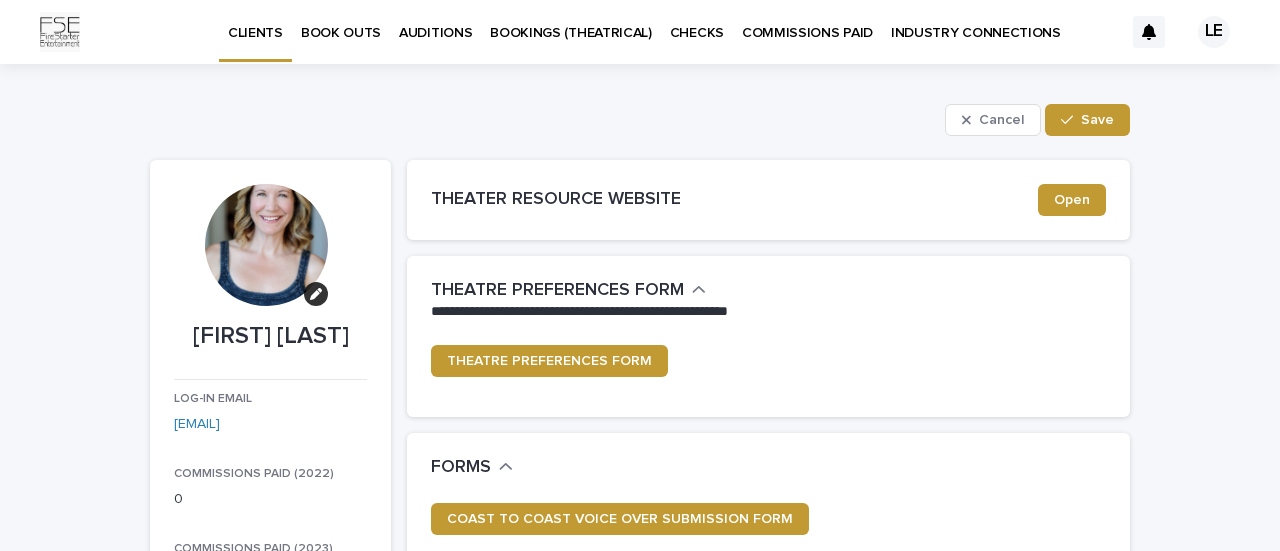 click on "Save" at bounding box center (1087, 120) 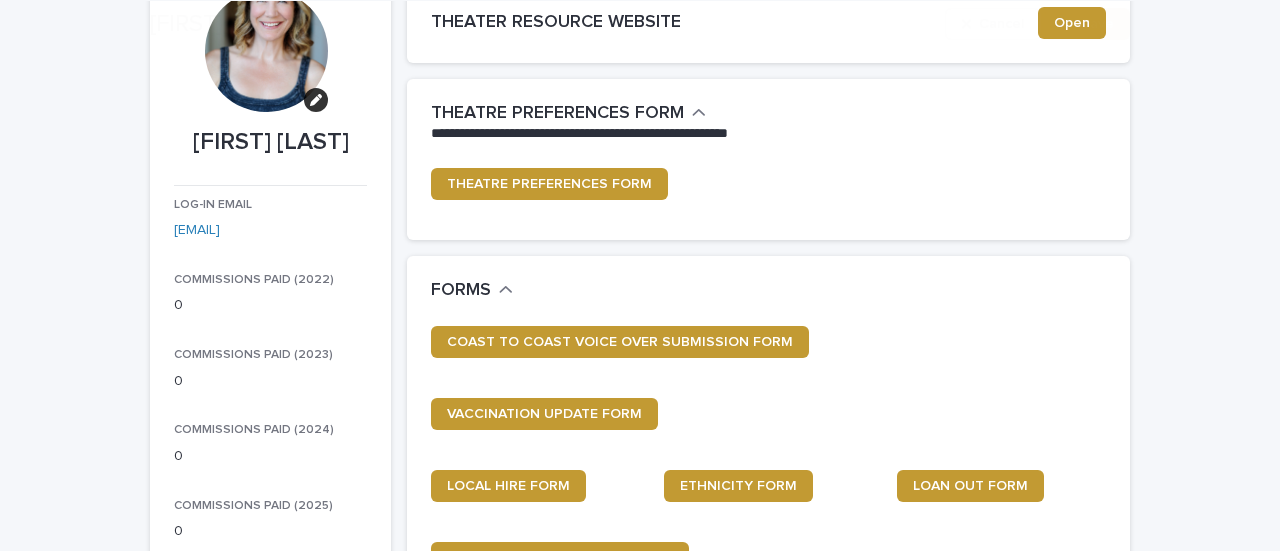 scroll, scrollTop: 200, scrollLeft: 0, axis: vertical 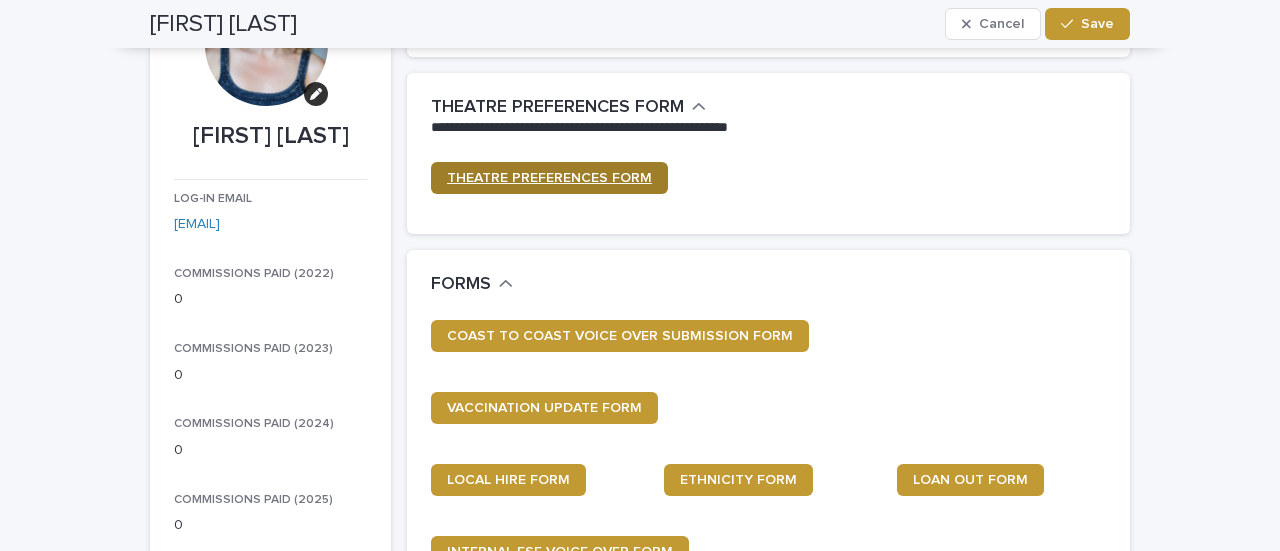 click on "THEATRE PREFERENCES FORM" at bounding box center (549, 178) 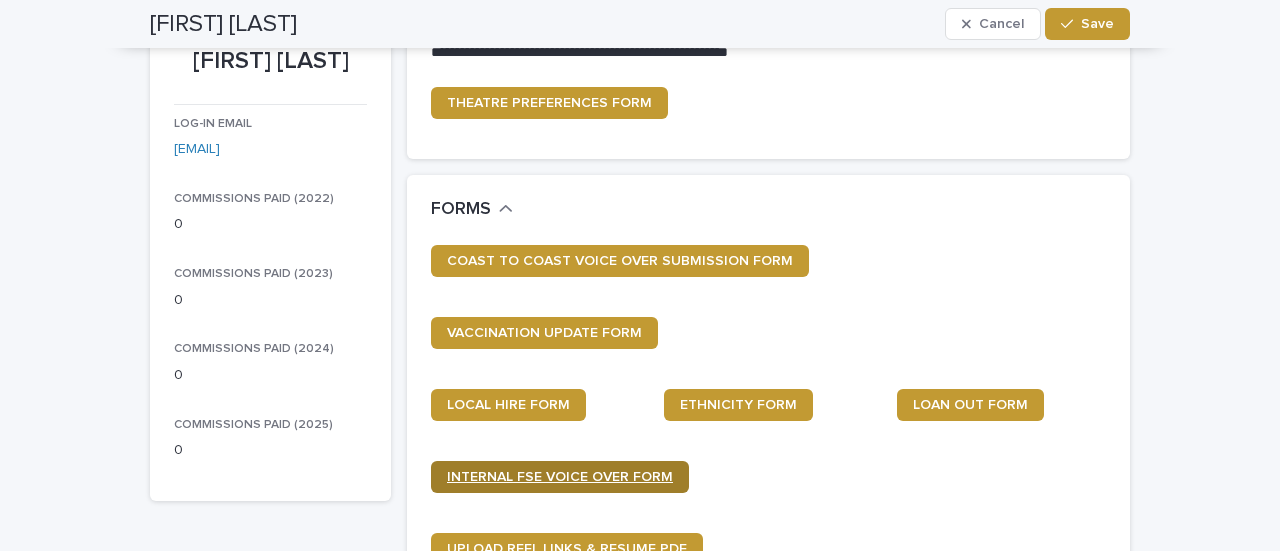 scroll, scrollTop: 400, scrollLeft: 0, axis: vertical 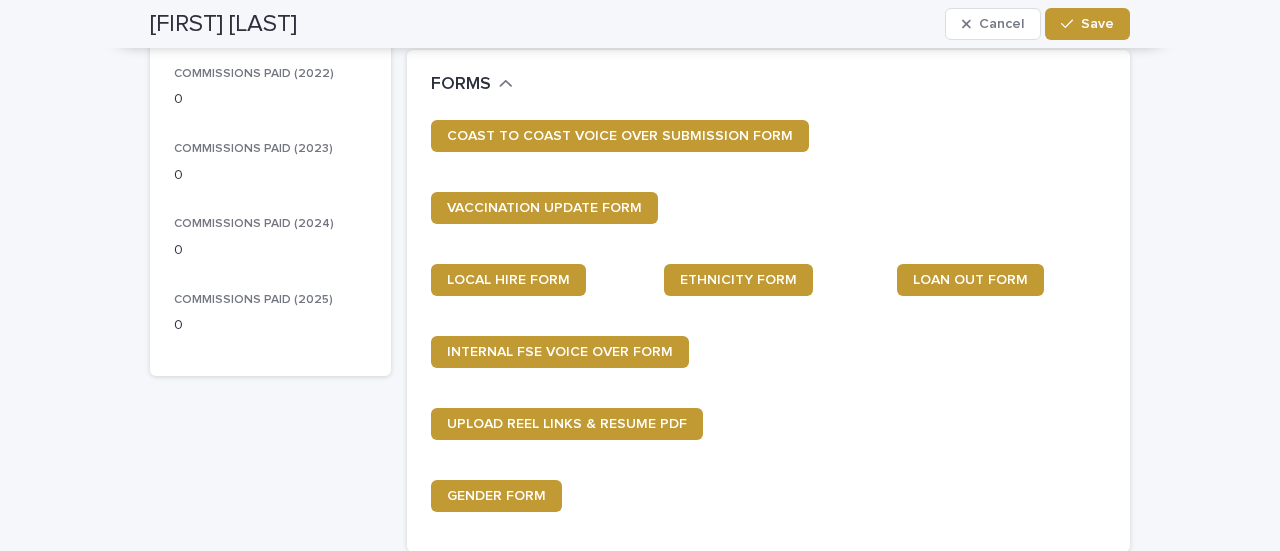 type on "**********" 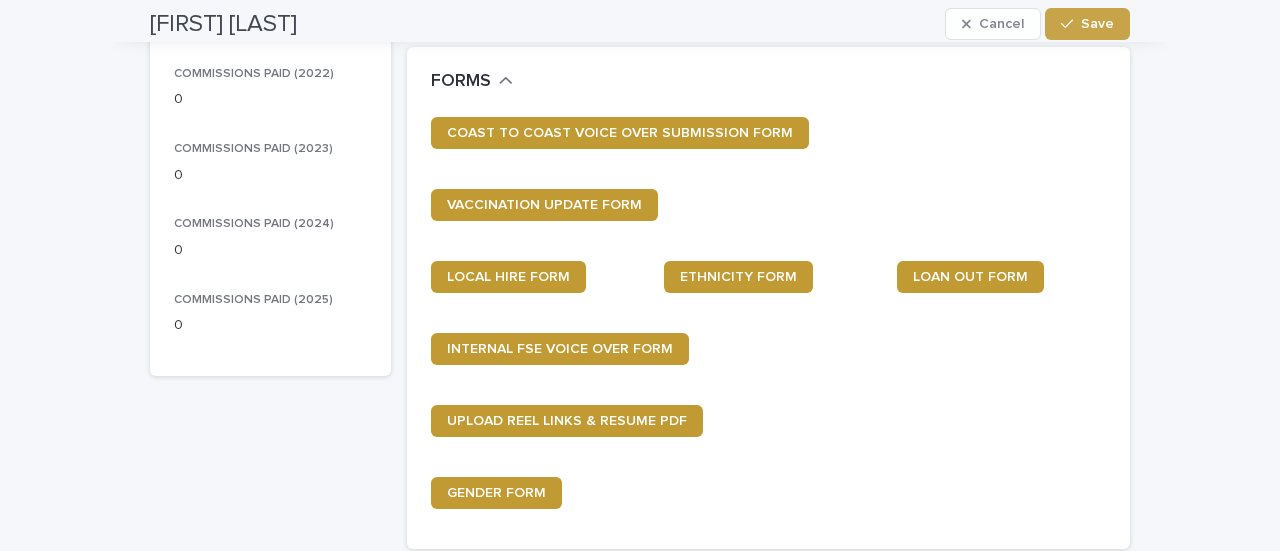 scroll, scrollTop: 0, scrollLeft: 0, axis: both 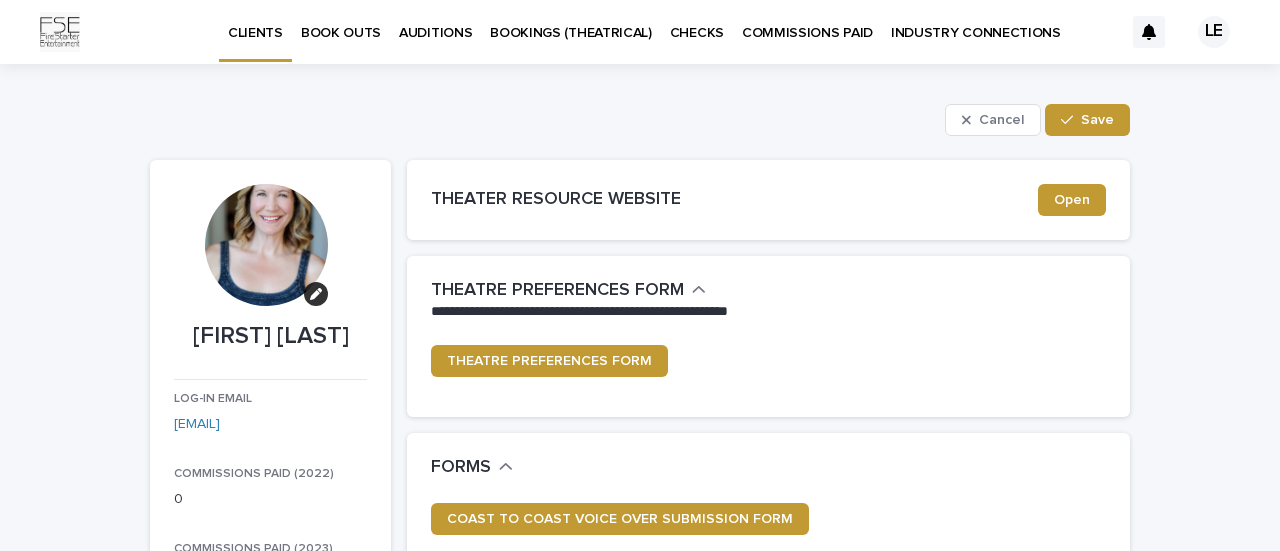 drag, startPoint x: 1090, startPoint y: 119, endPoint x: 1051, endPoint y: 139, distance: 43.829212 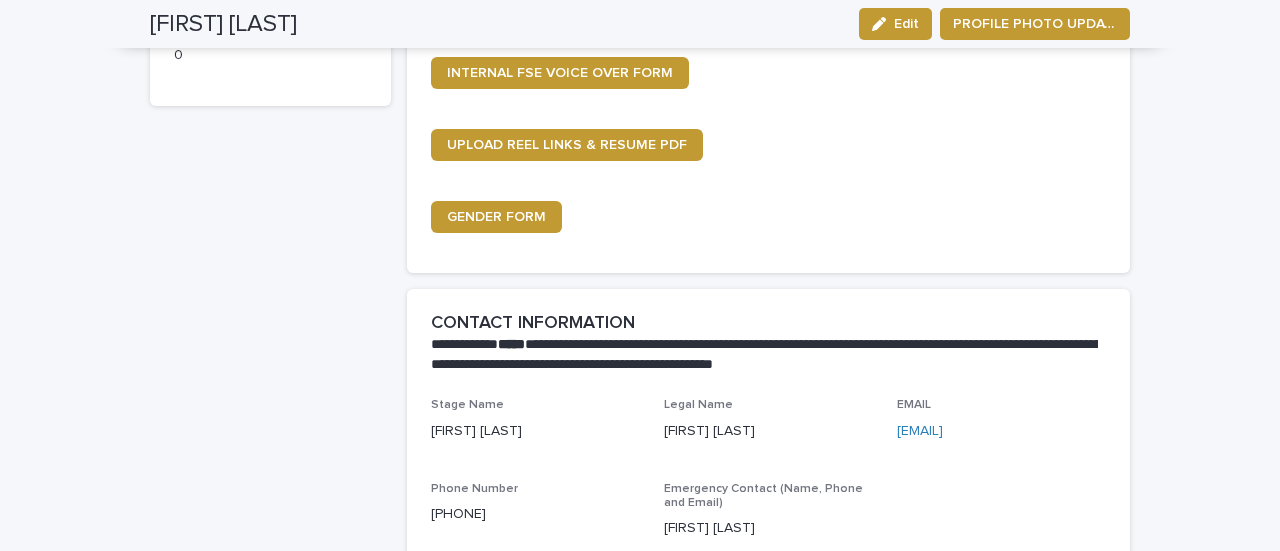 scroll, scrollTop: 700, scrollLeft: 0, axis: vertical 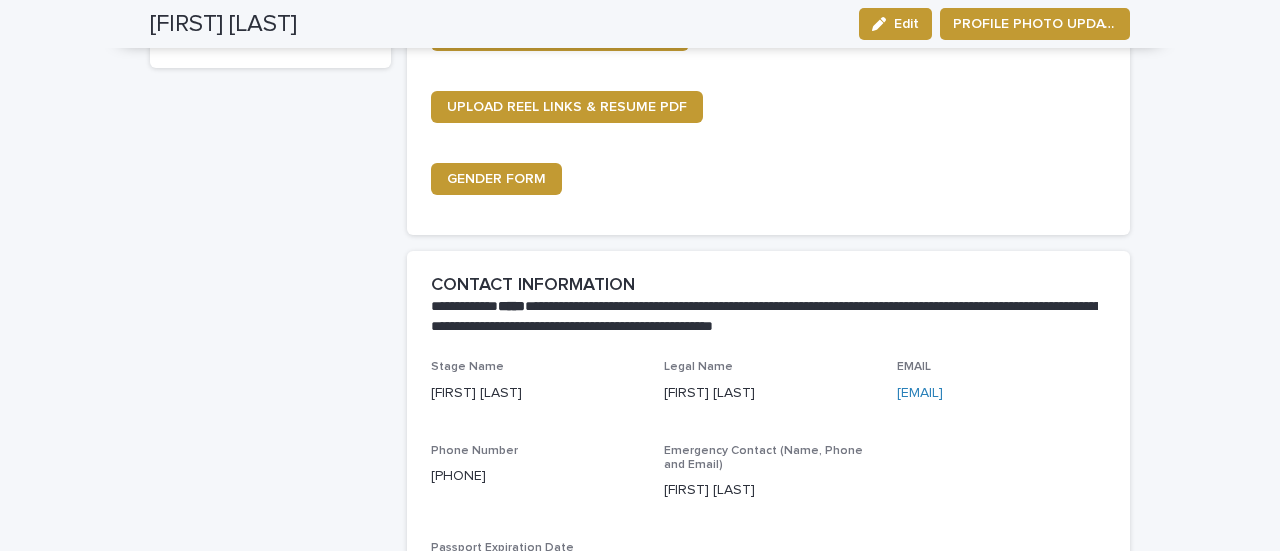 click at bounding box center [883, 24] 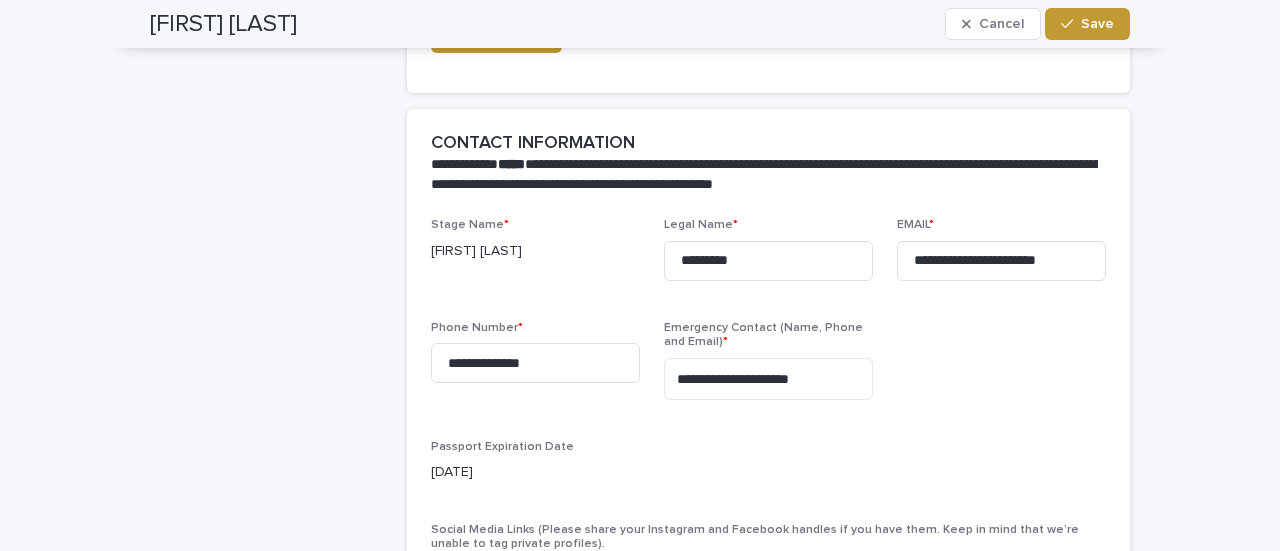 scroll, scrollTop: 900, scrollLeft: 0, axis: vertical 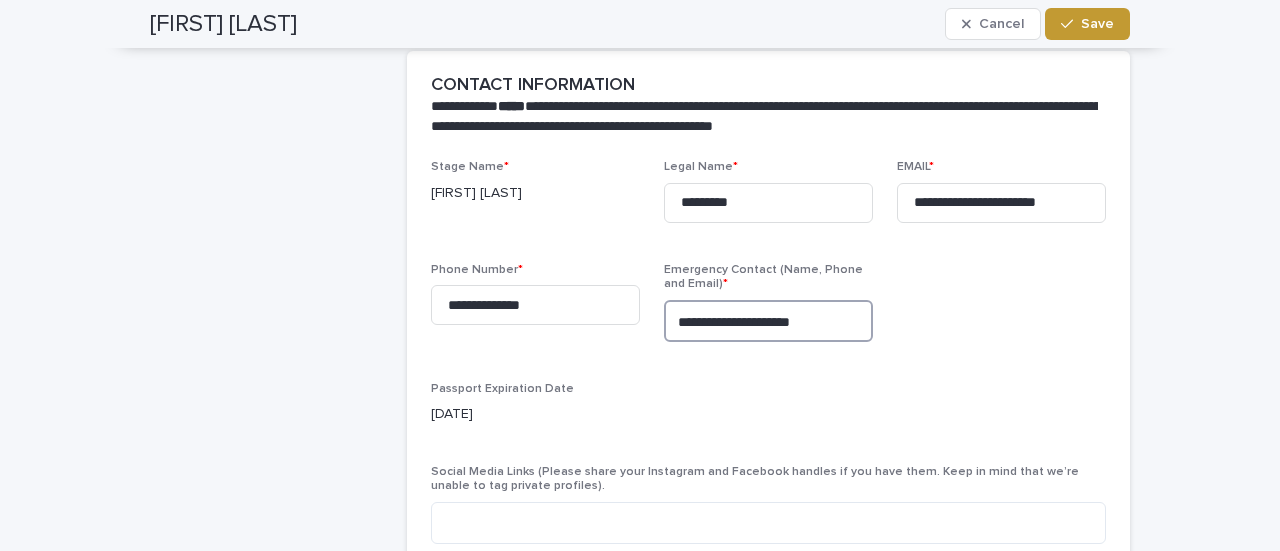 click on "**********" at bounding box center (768, 321) 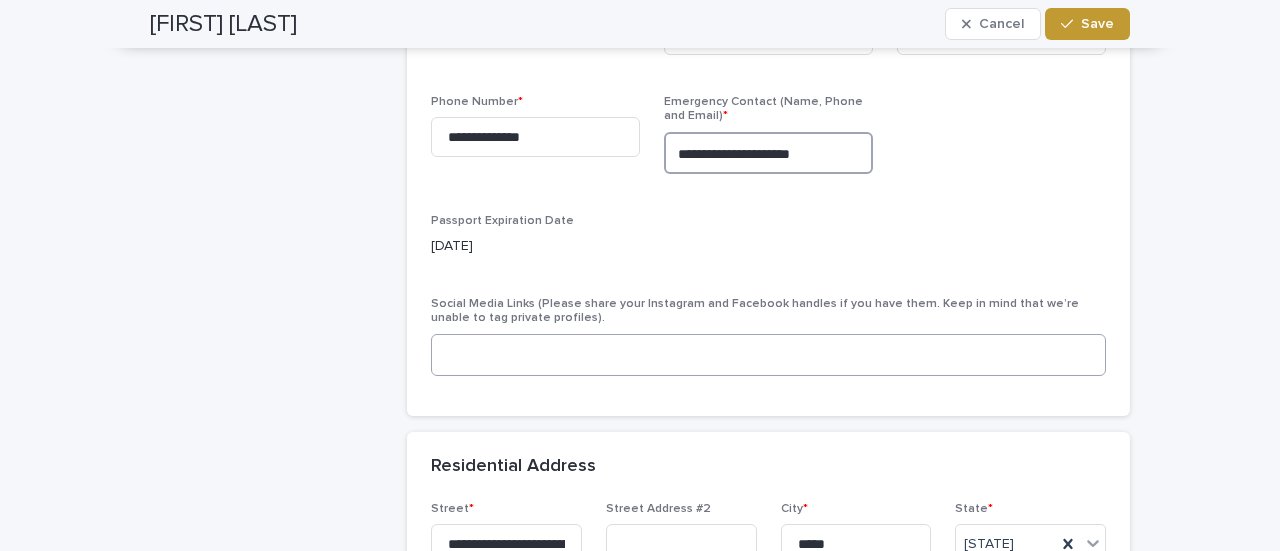 scroll, scrollTop: 1100, scrollLeft: 0, axis: vertical 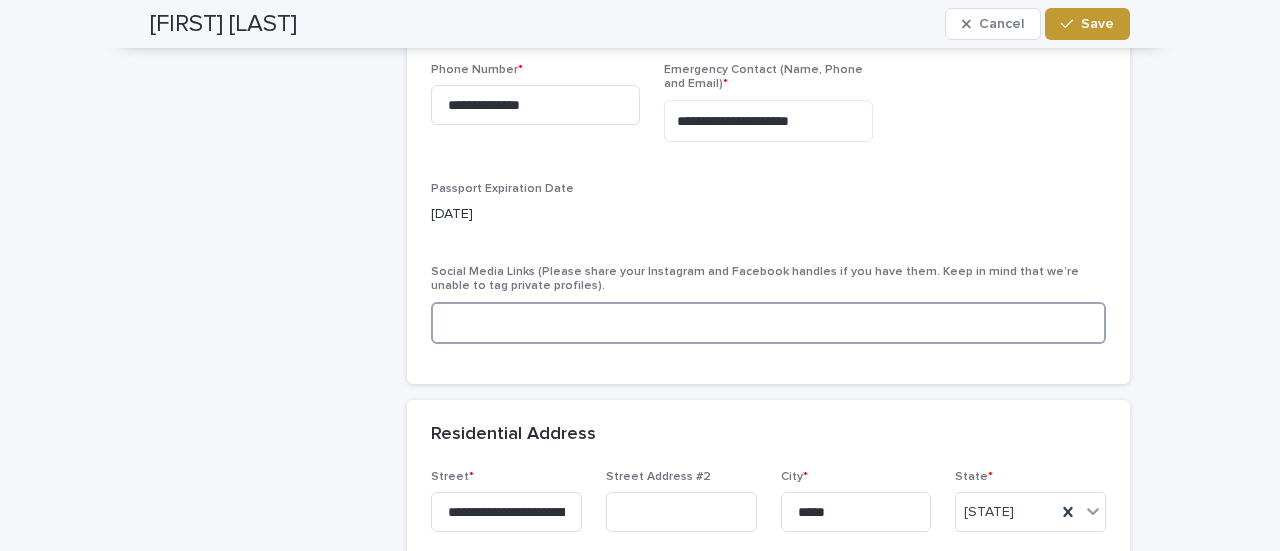 click at bounding box center [768, 323] 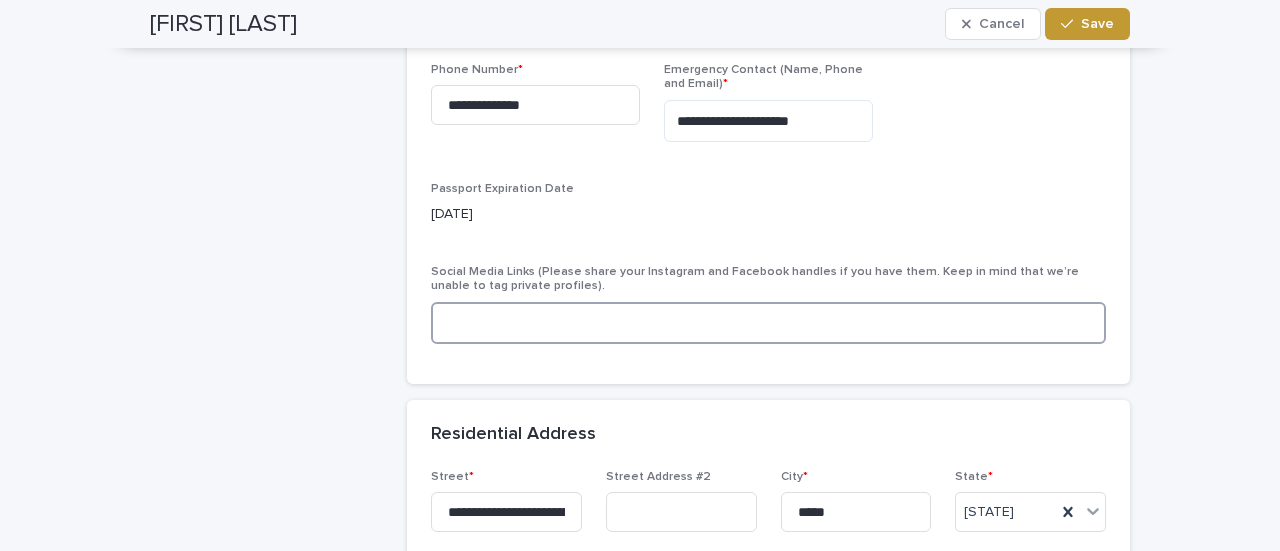 paste on "**********" 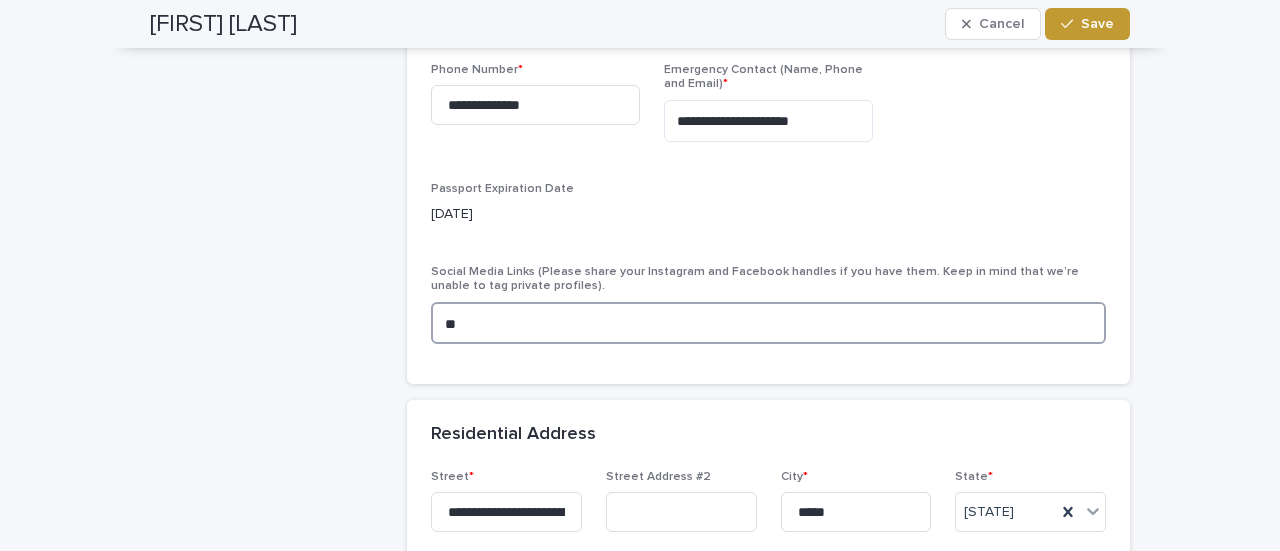 type on "*" 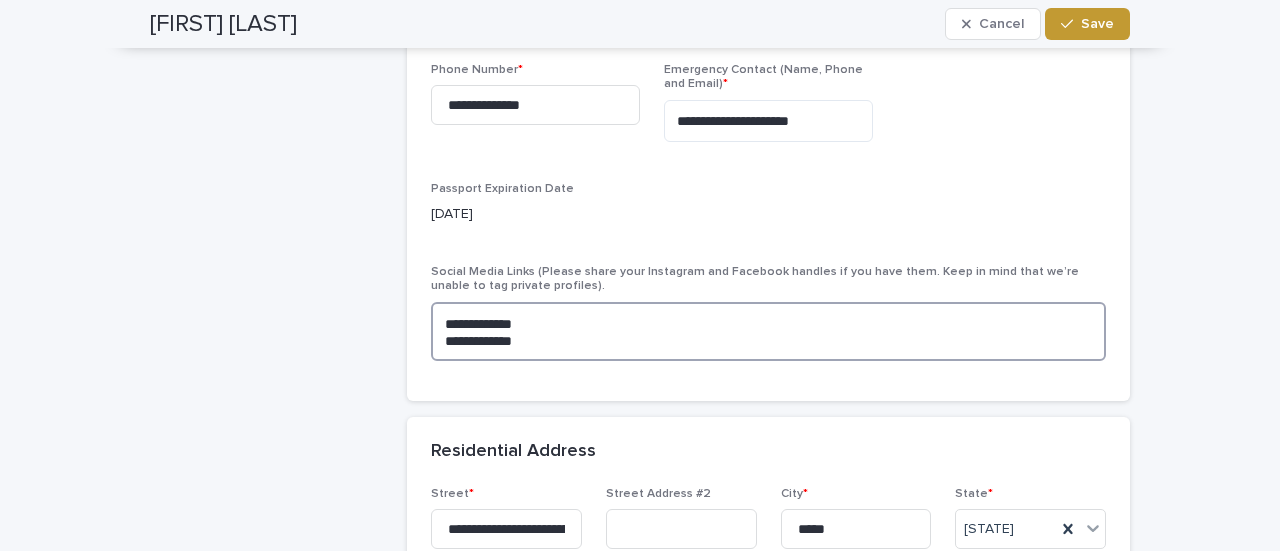 type on "**********" 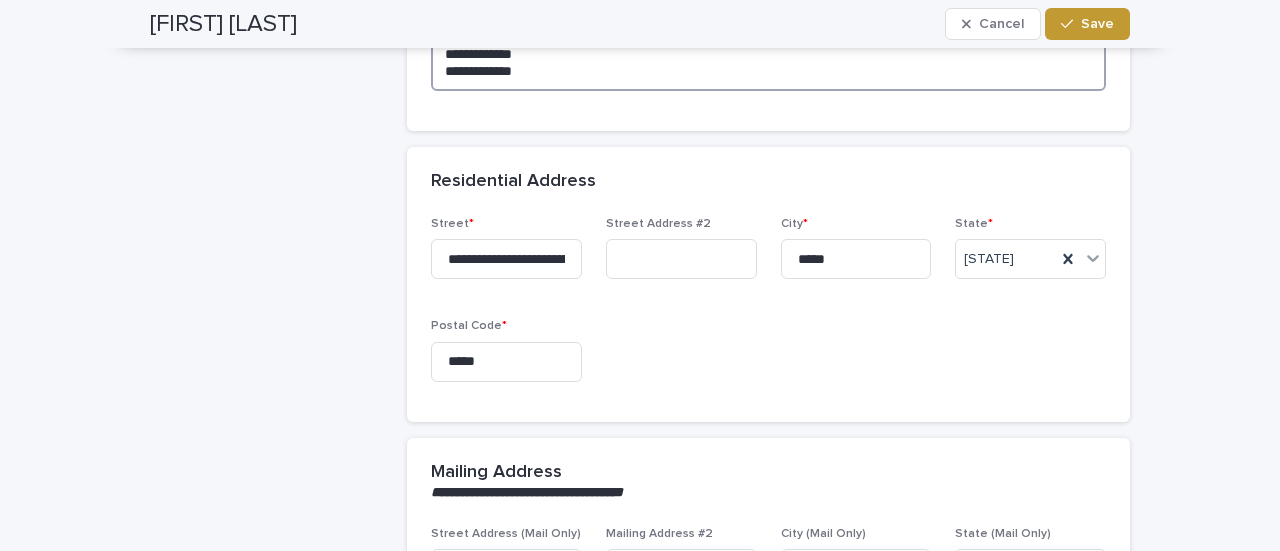 scroll, scrollTop: 1400, scrollLeft: 0, axis: vertical 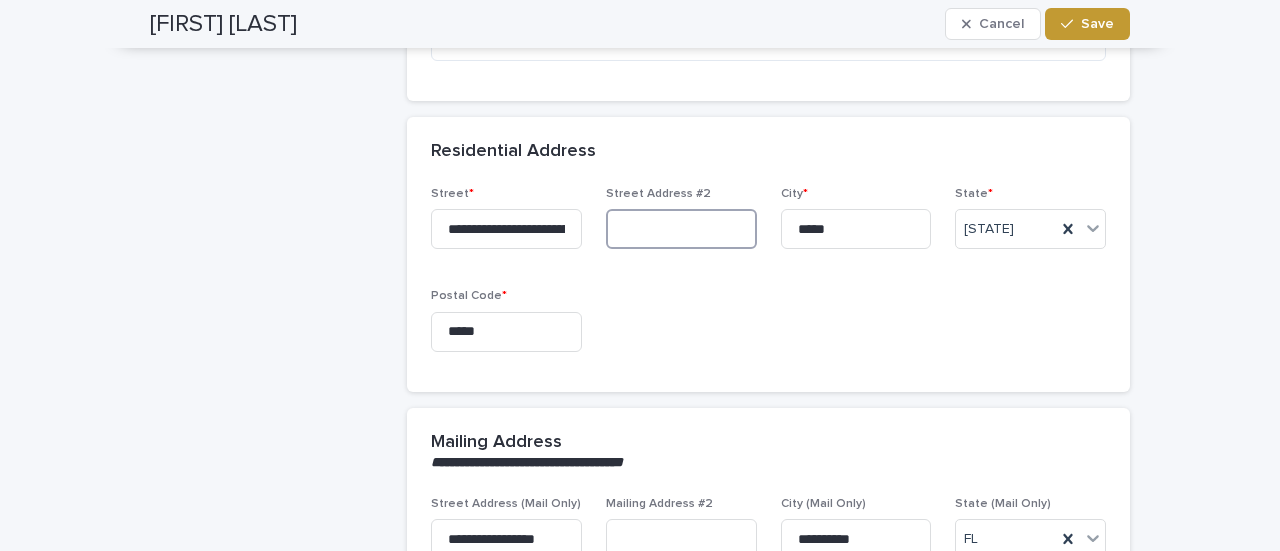click at bounding box center [681, 229] 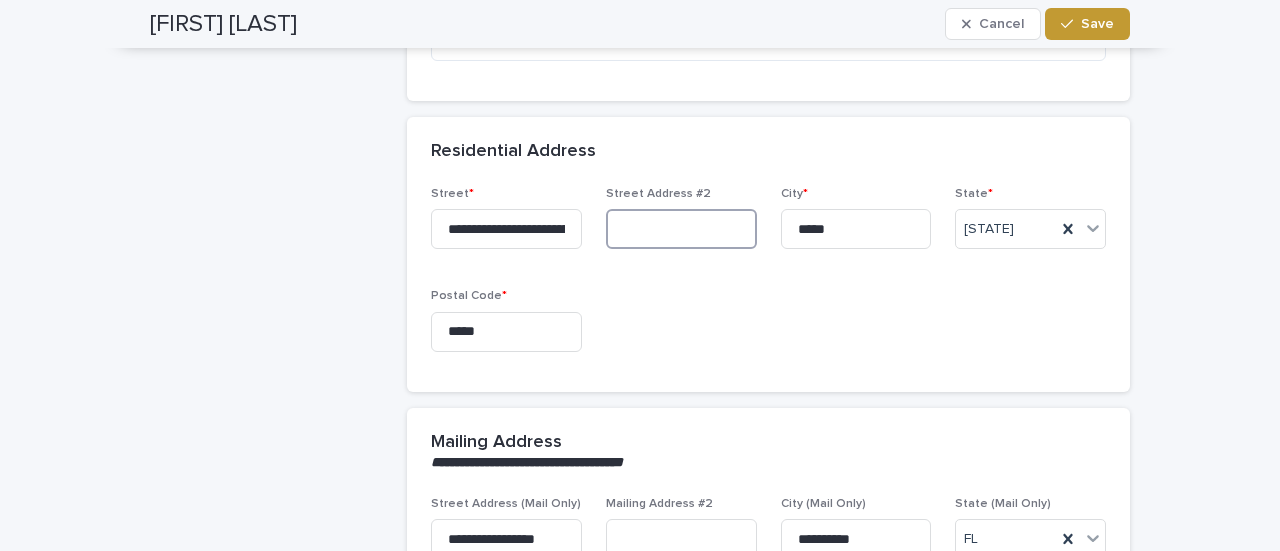 type on "**" 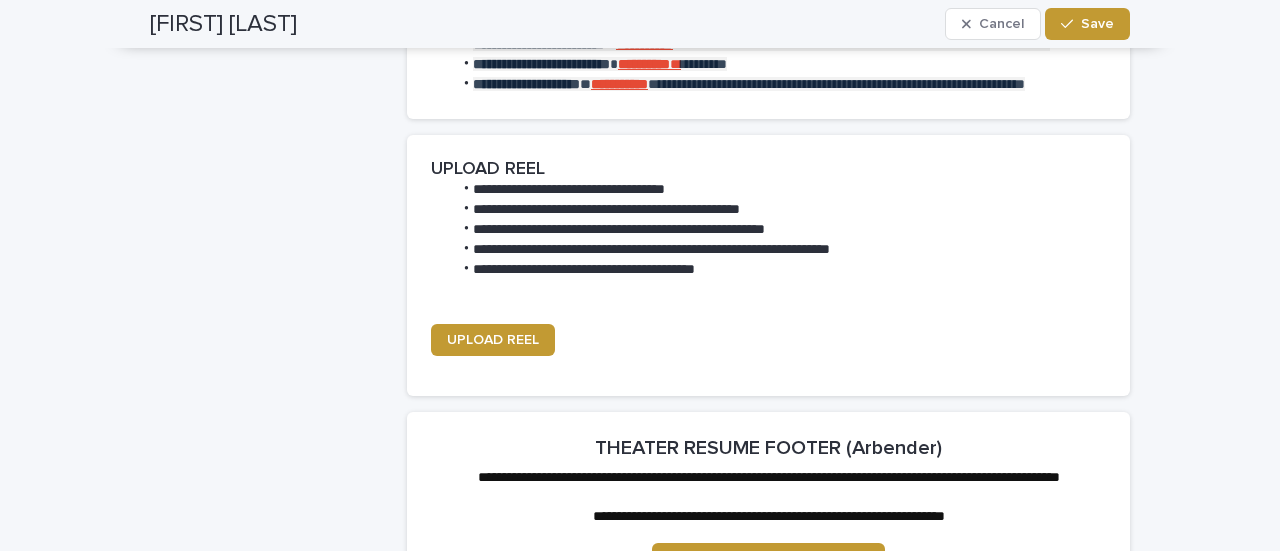 scroll, scrollTop: 2700, scrollLeft: 0, axis: vertical 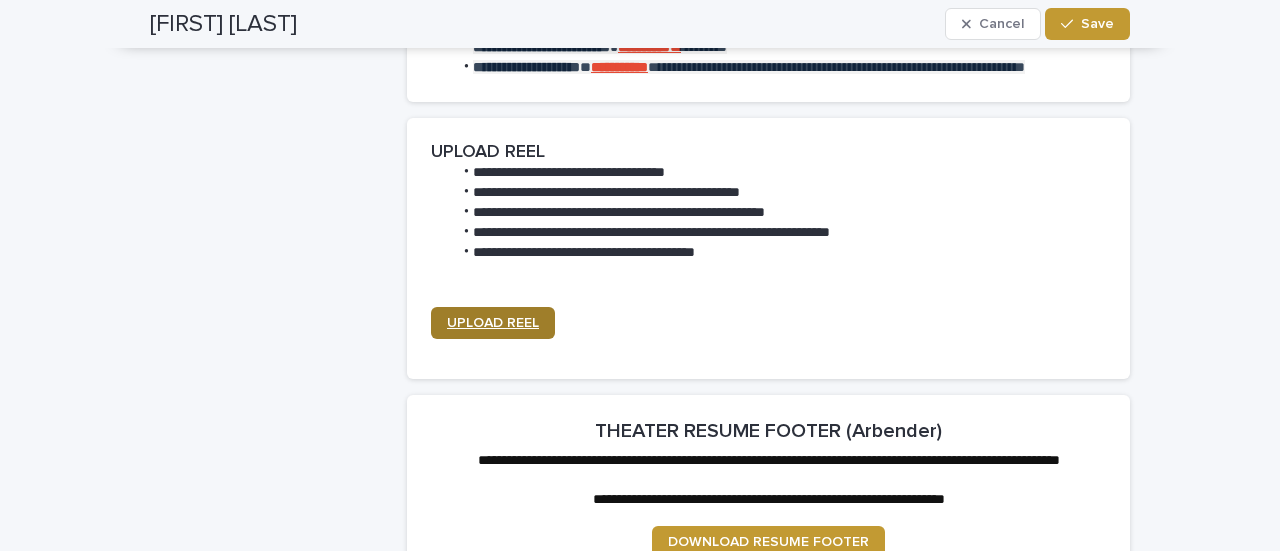 click on "UPLOAD REEL" at bounding box center (493, 323) 